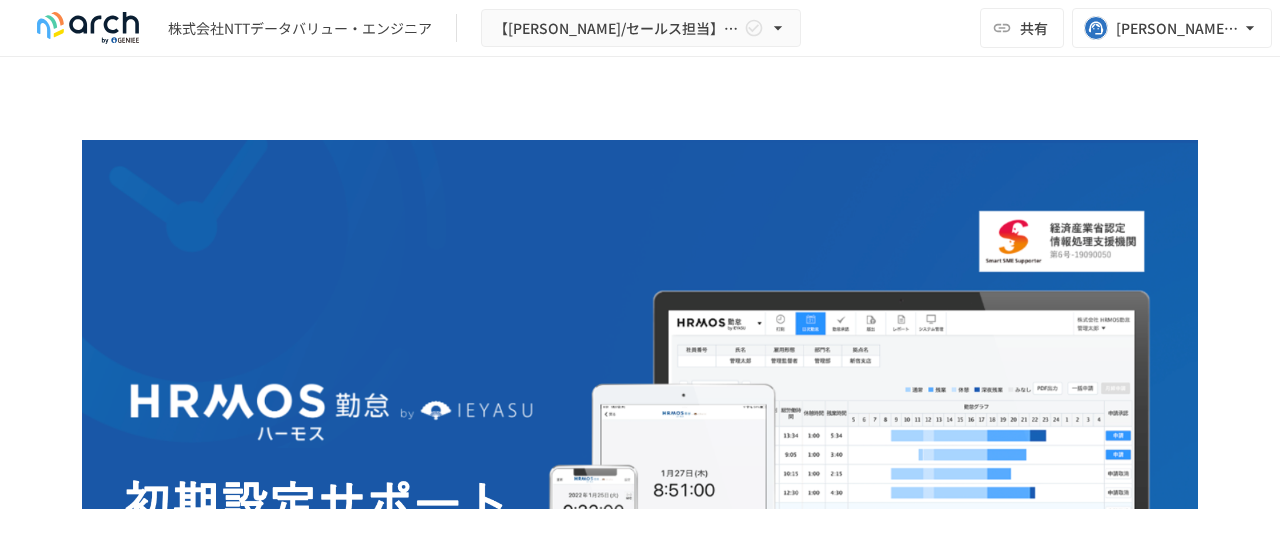 scroll, scrollTop: 0, scrollLeft: 0, axis: both 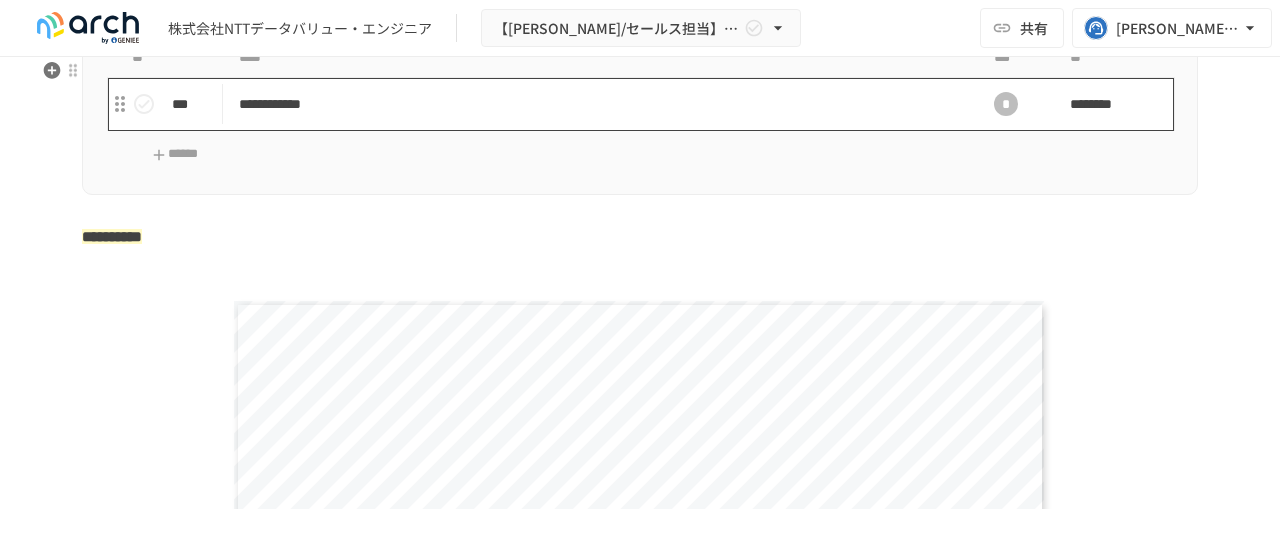 click on "**********" at bounding box center [598, 104] 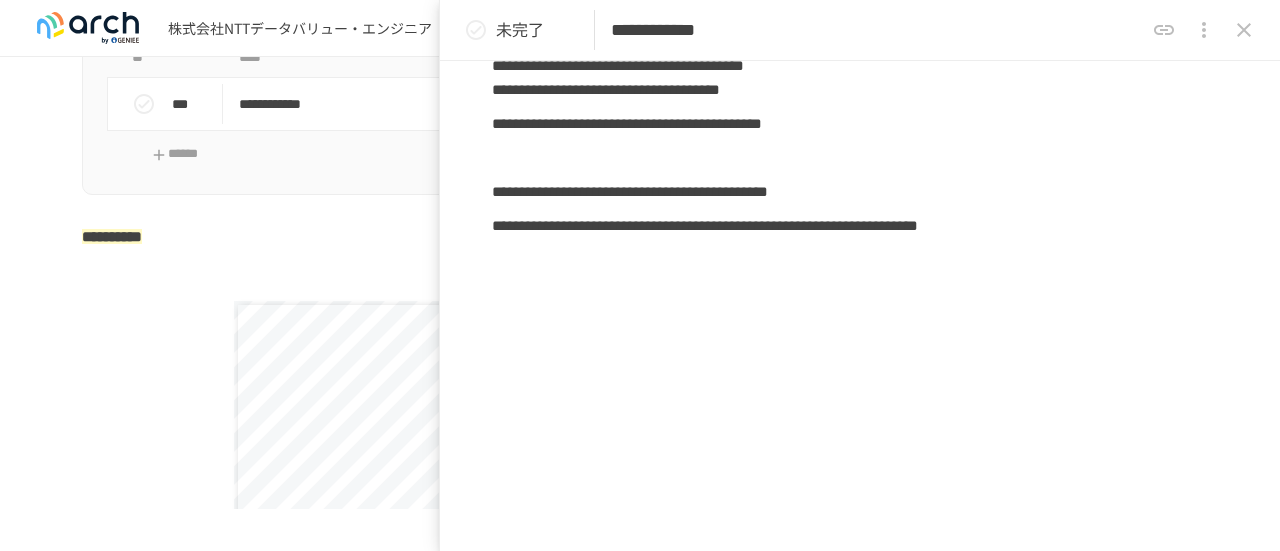 scroll, scrollTop: 595, scrollLeft: 0, axis: vertical 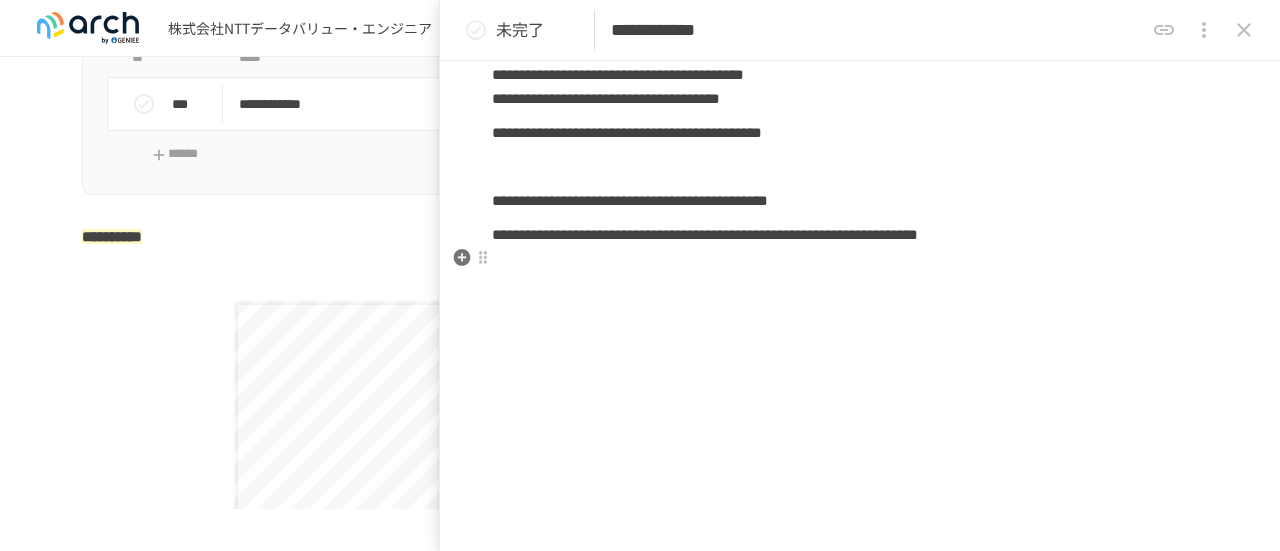 click on "**********" at bounding box center (860, 235) 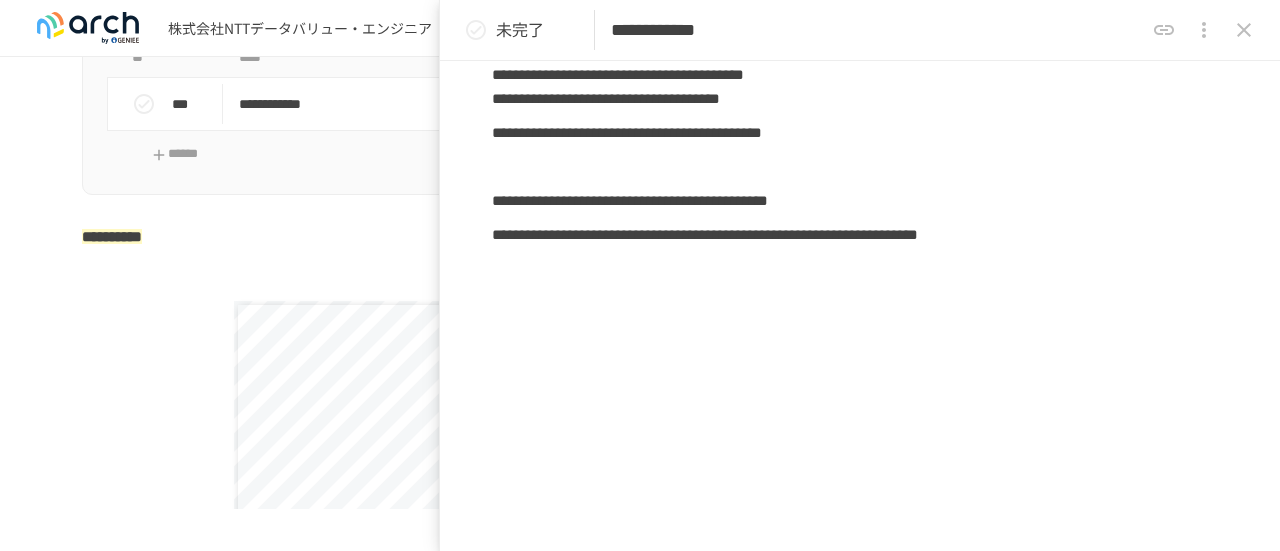 type 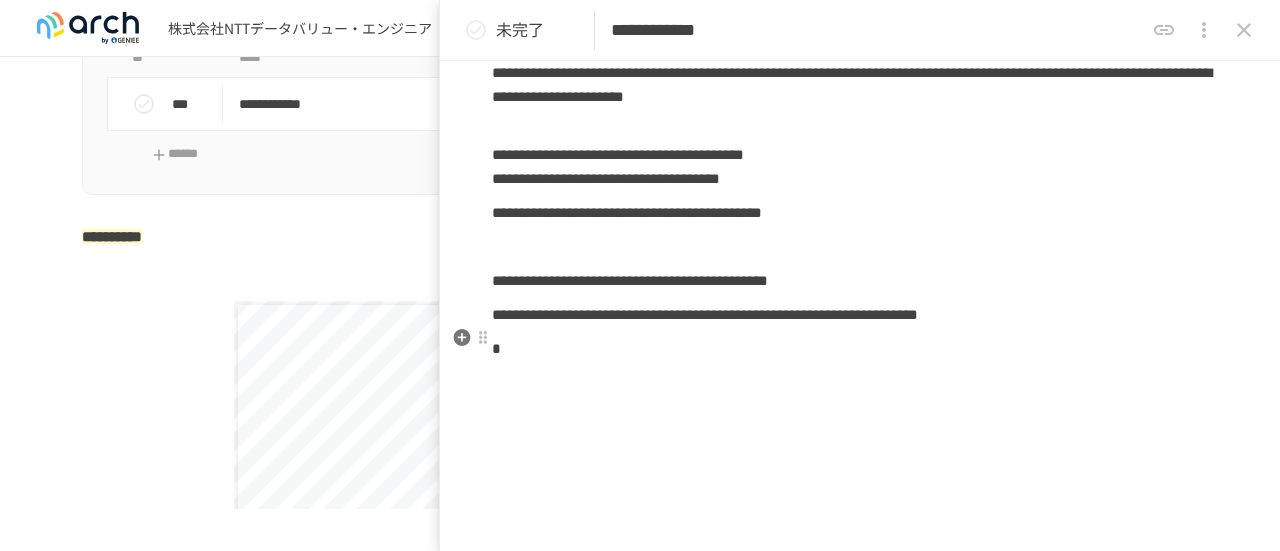 scroll, scrollTop: 543, scrollLeft: 0, axis: vertical 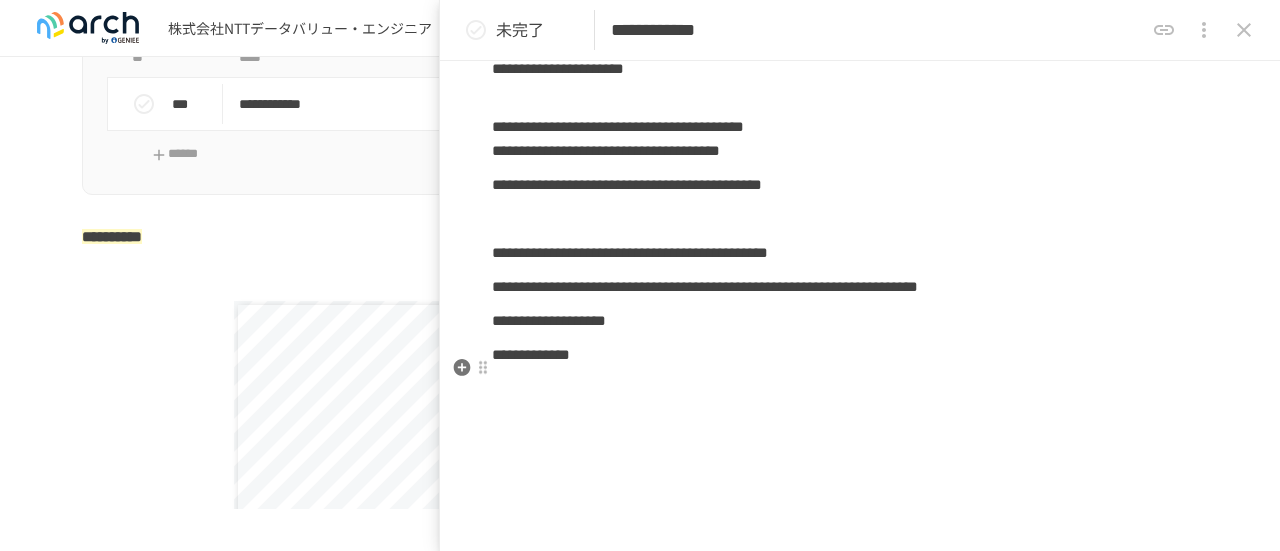 click on "**********" at bounding box center [549, 320] 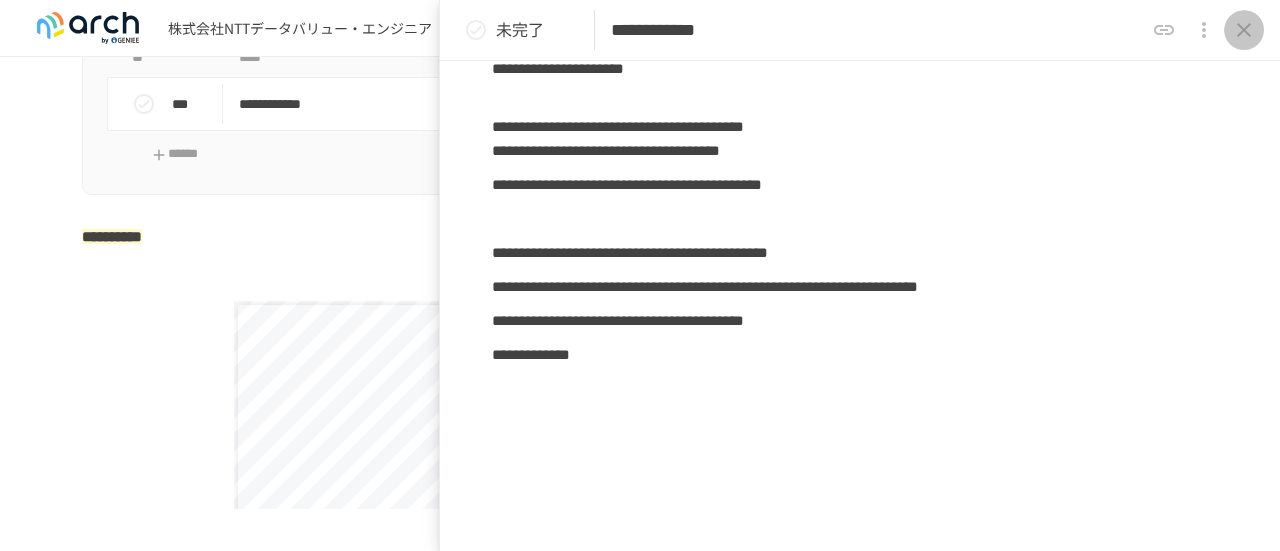 click at bounding box center (1244, 30) 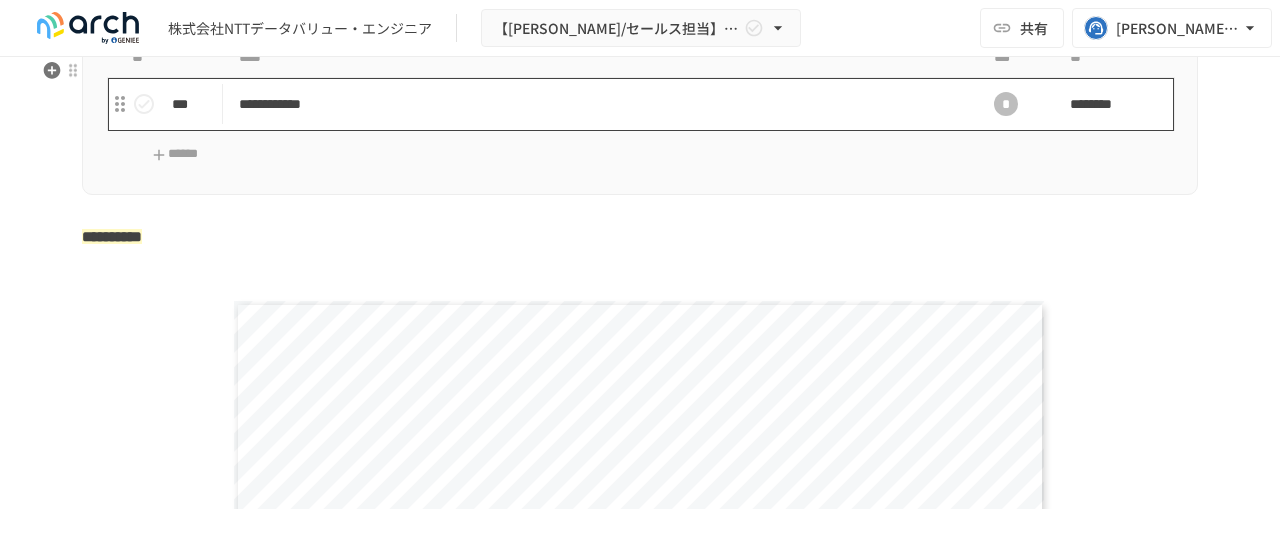 click on "**********" at bounding box center [598, 104] 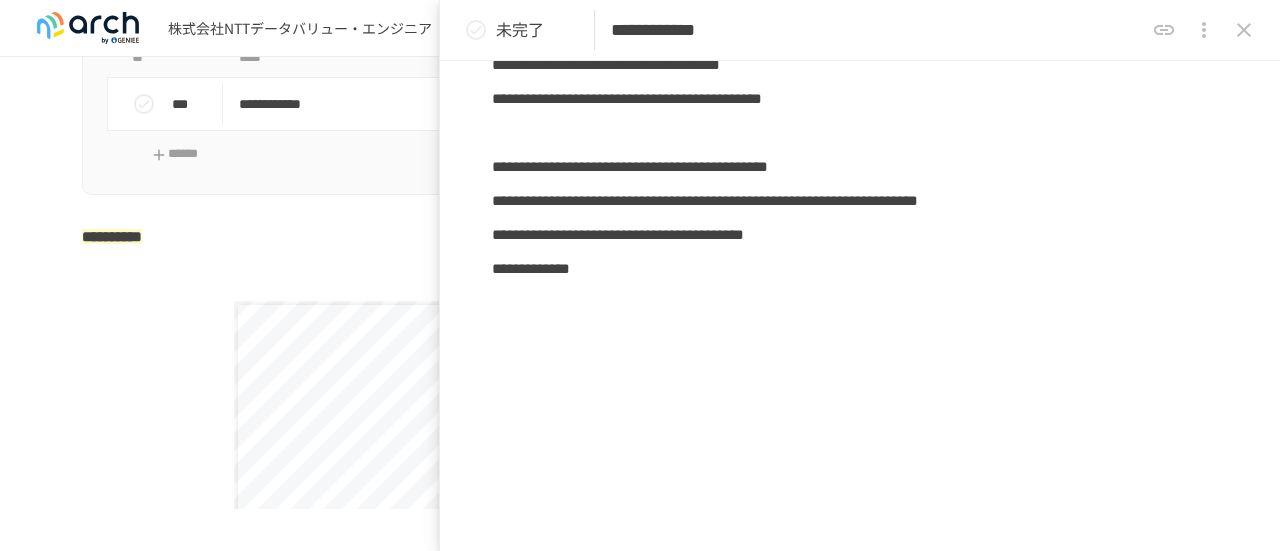 scroll, scrollTop: 525, scrollLeft: 0, axis: vertical 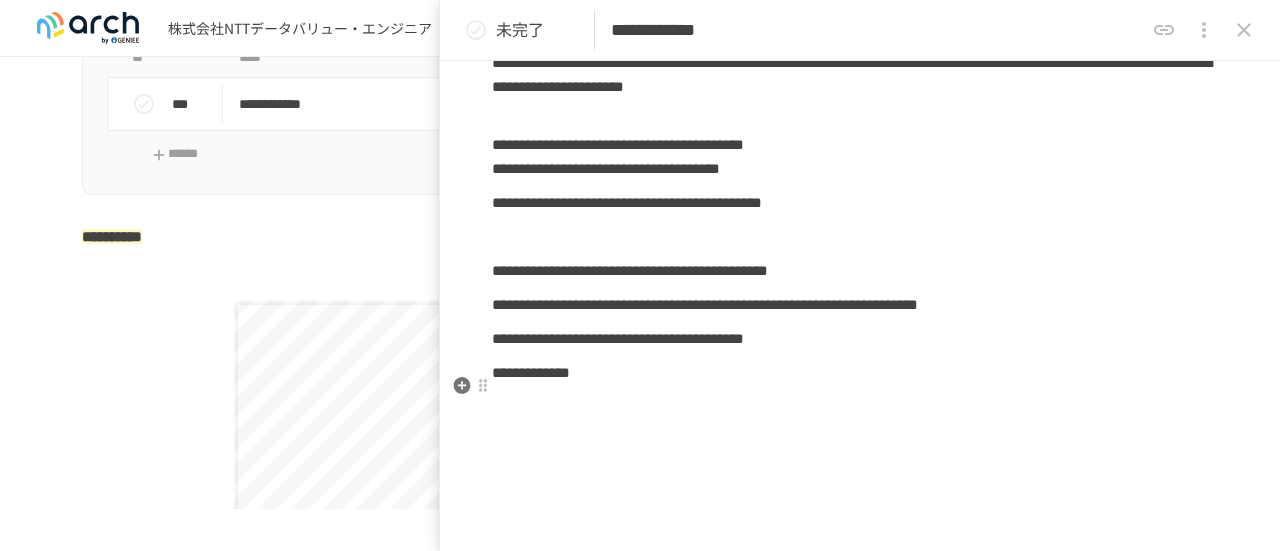 click on "**********" at bounding box center (618, 338) 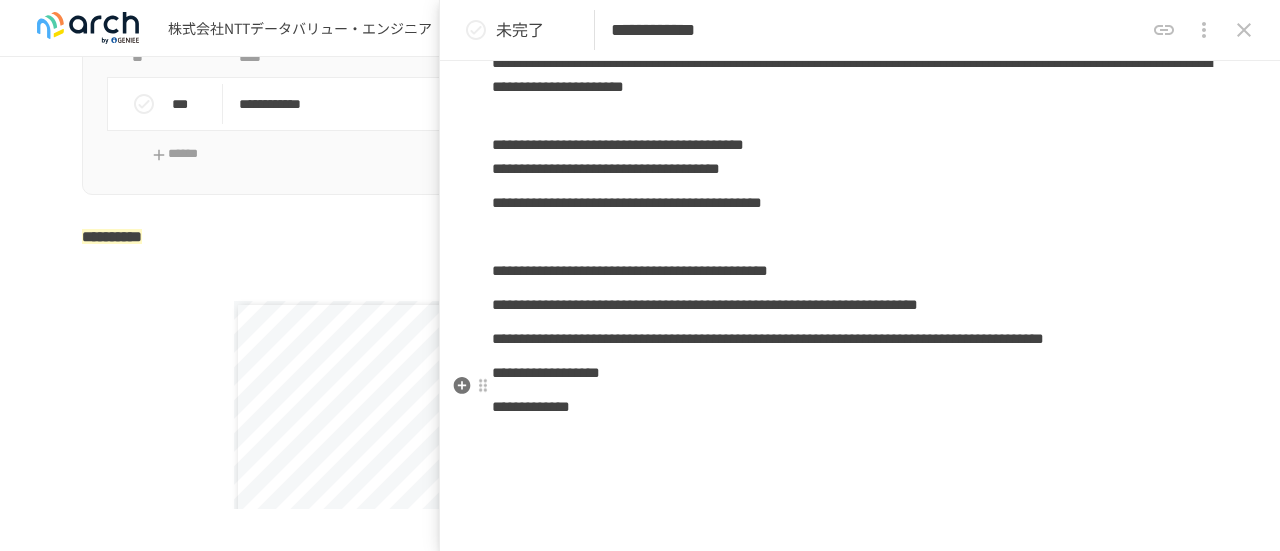 click on "**********" at bounding box center (768, 338) 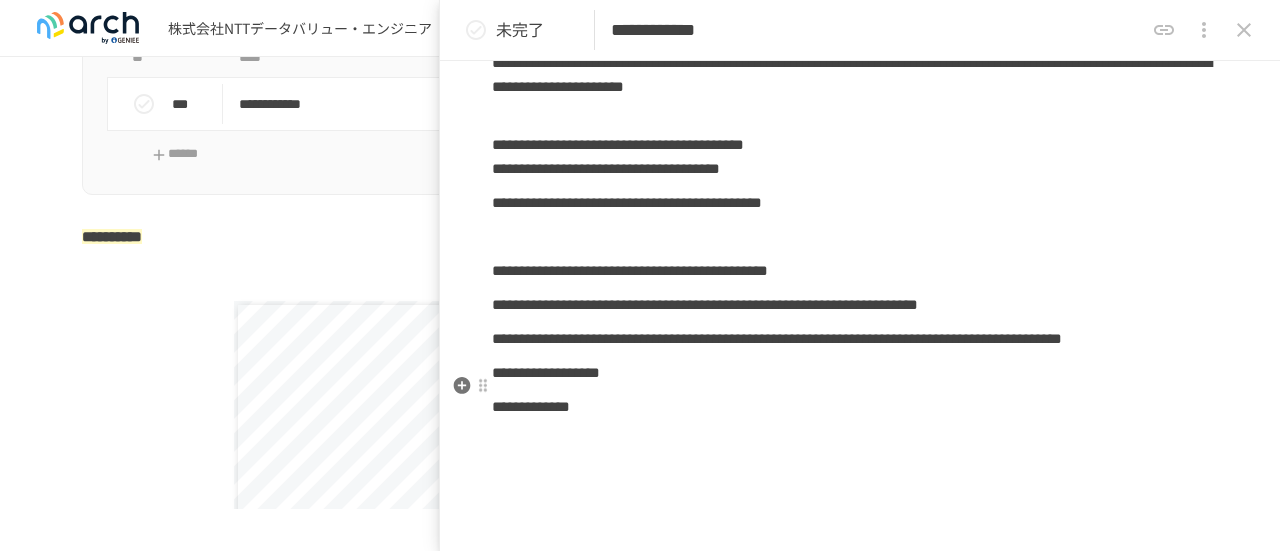 click on "**********" at bounding box center [777, 338] 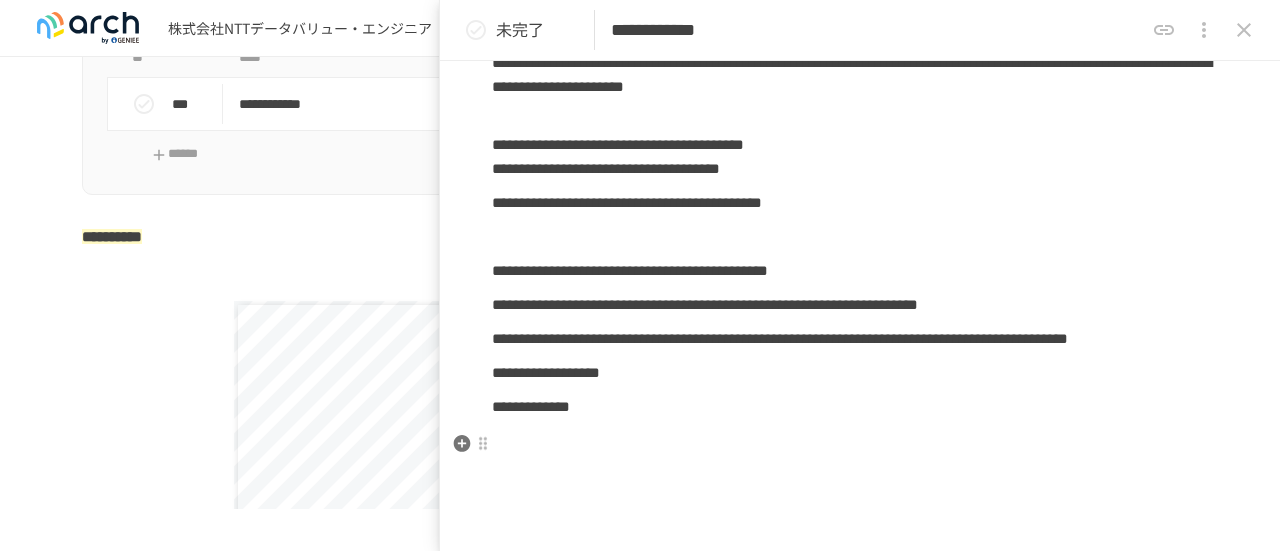 click on "**********" at bounding box center [546, 372] 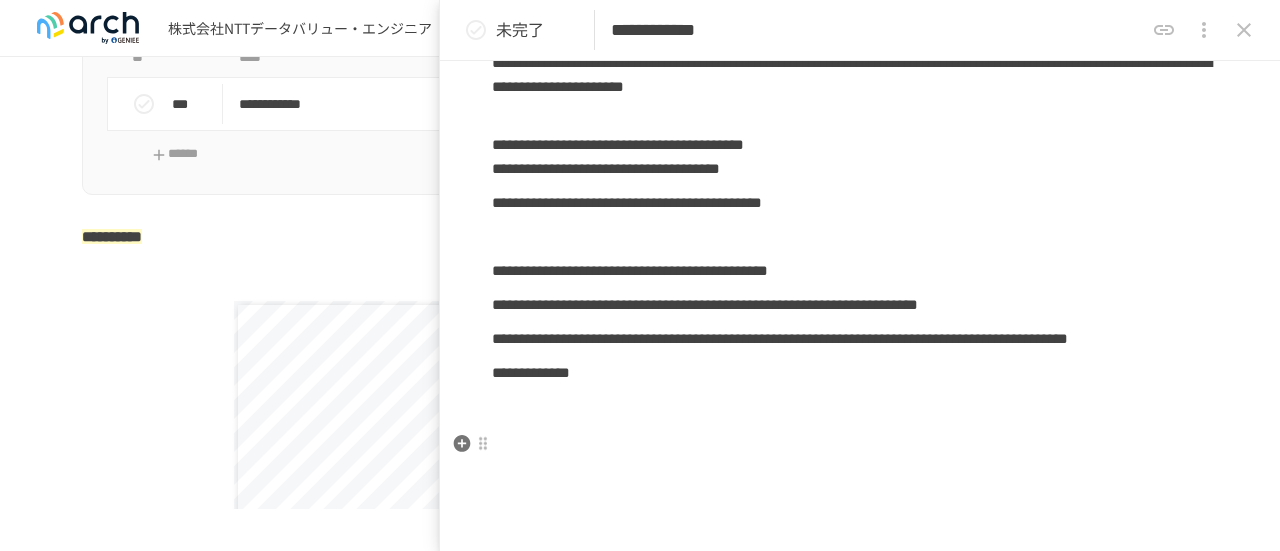 click on "**********" at bounding box center [531, 372] 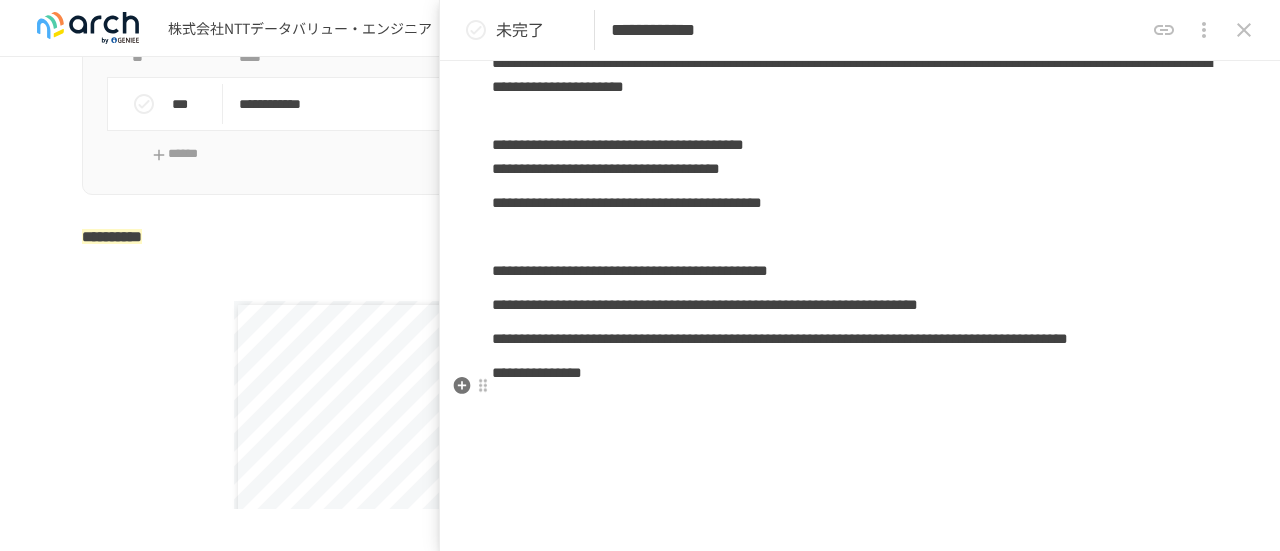 click on "**********" at bounding box center [780, 338] 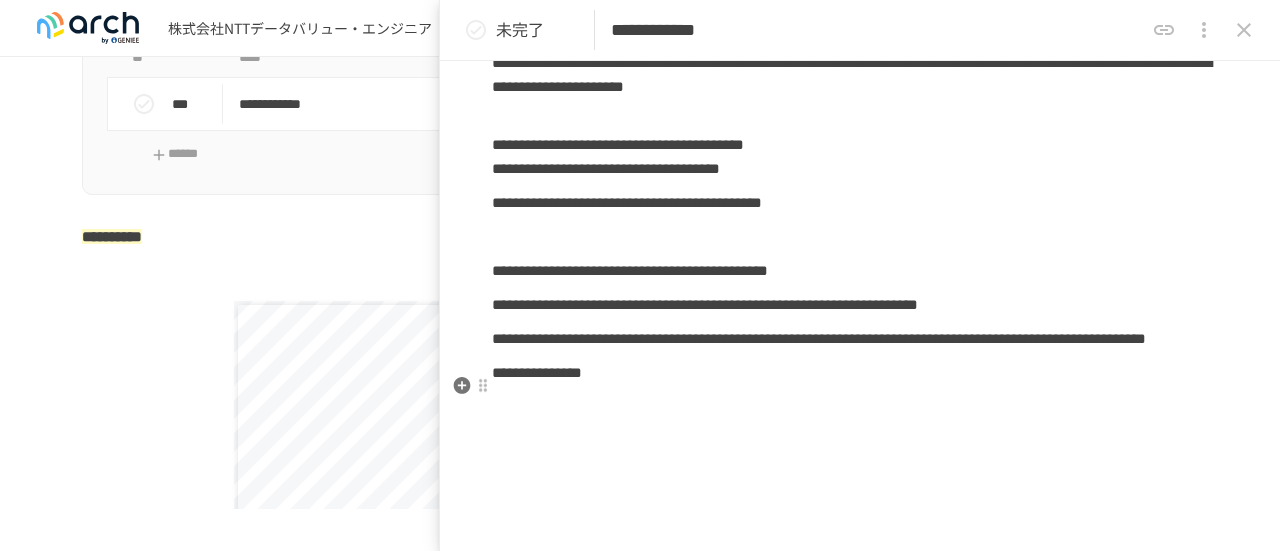 click on "**********" at bounding box center (819, 338) 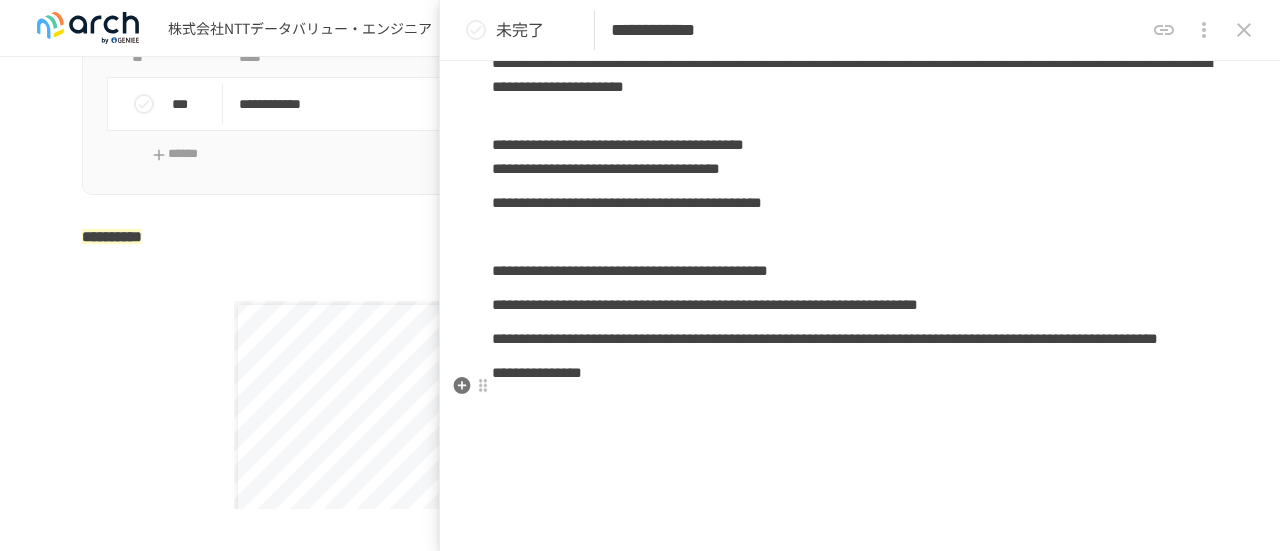 click on "**********" at bounding box center [825, 338] 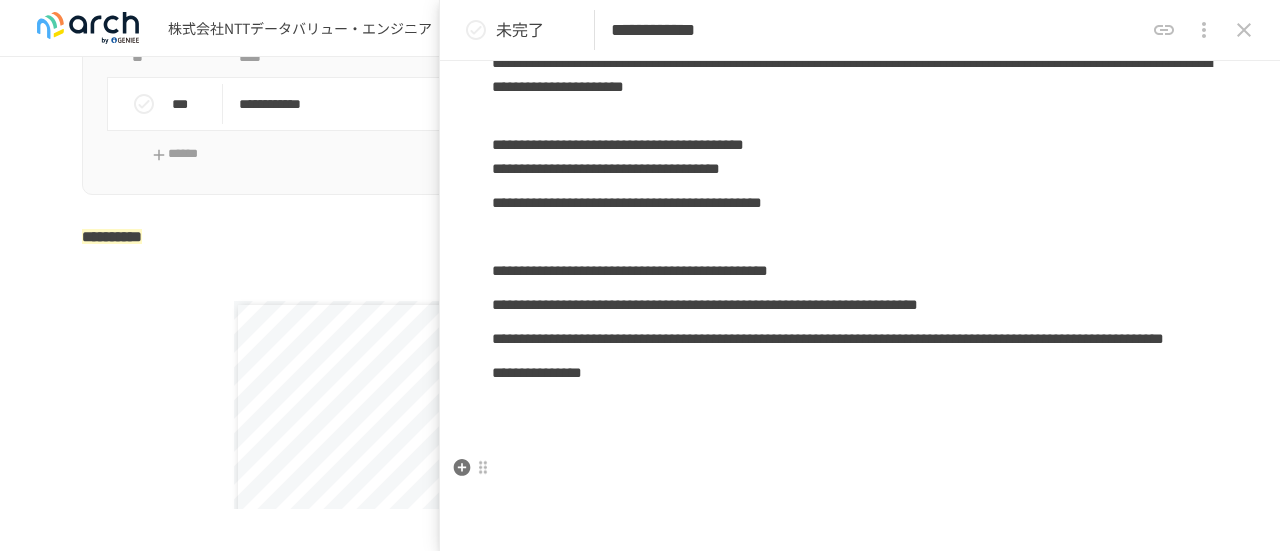 click on "**********" at bounding box center [537, 372] 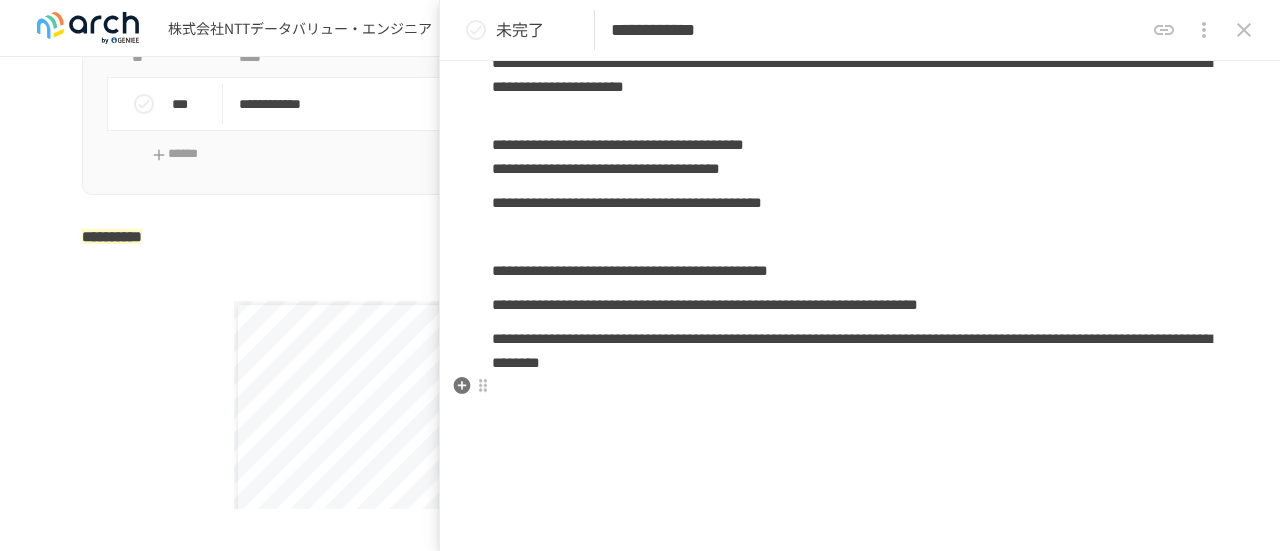 click on "**********" at bounding box center [852, 350] 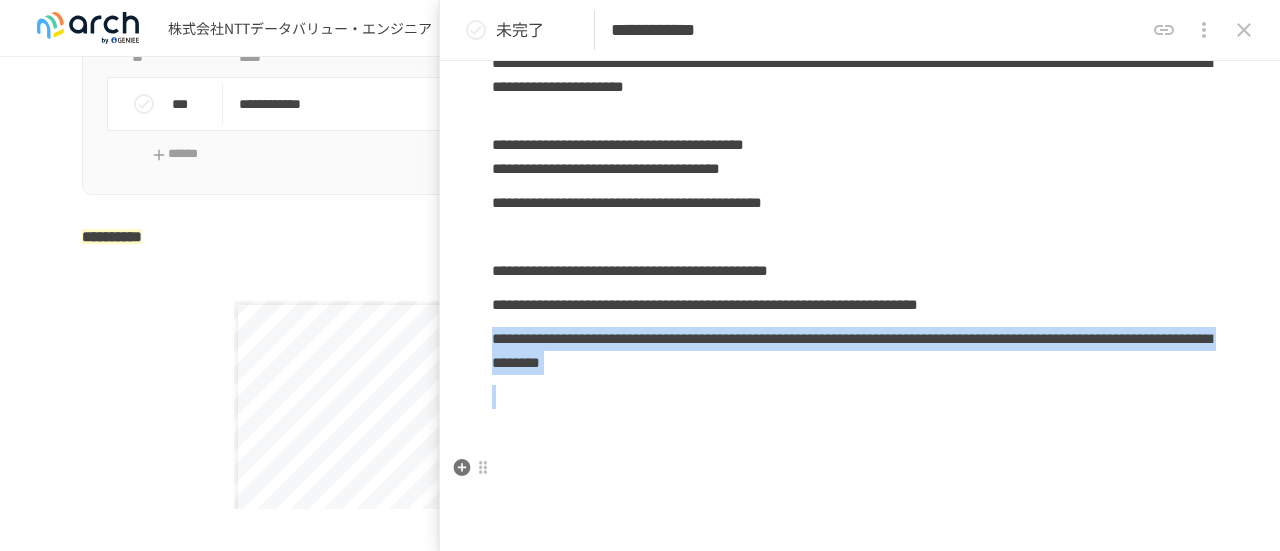 drag, startPoint x: 495, startPoint y: 383, endPoint x: 932, endPoint y: 473, distance: 446.17148 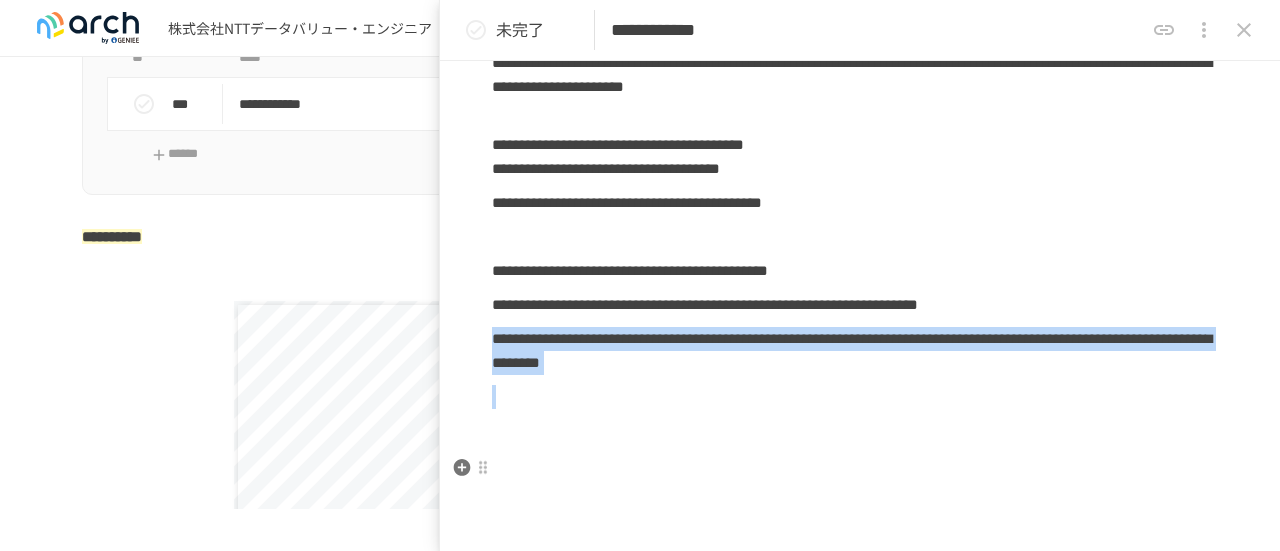 click on "**********" at bounding box center (860, 50) 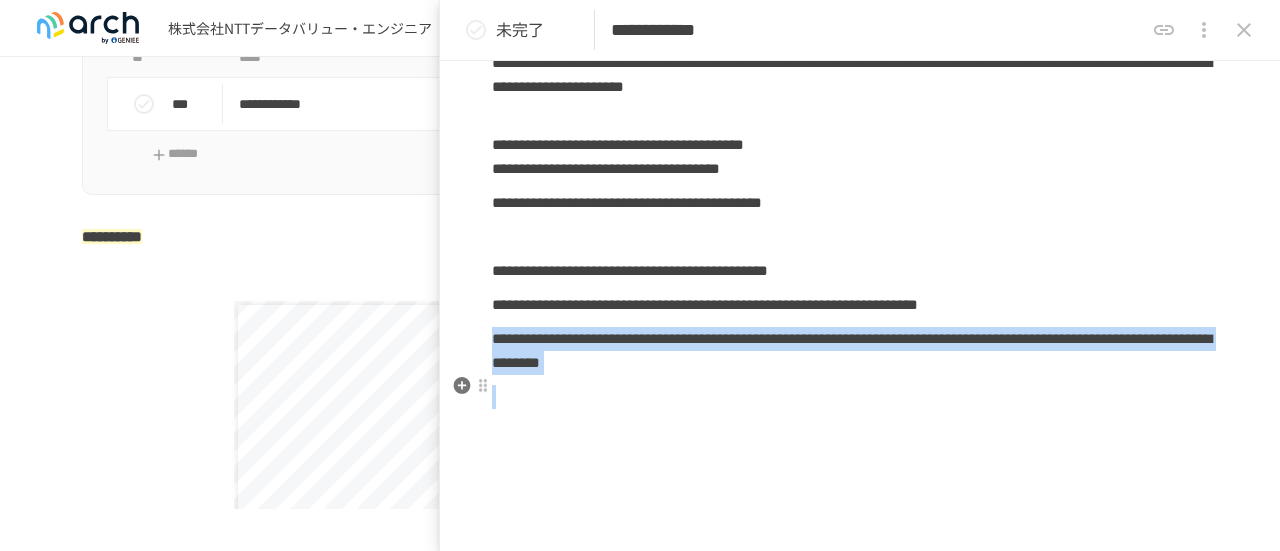 click on "**********" at bounding box center (852, 350) 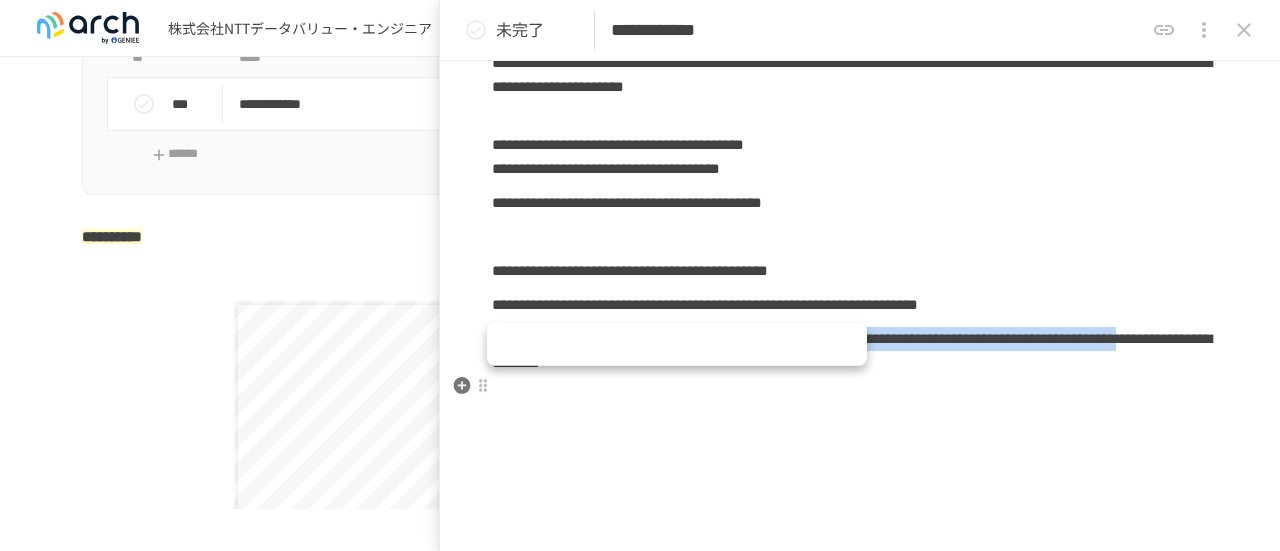 drag, startPoint x: 495, startPoint y: 383, endPoint x: 610, endPoint y: 445, distance: 130.64838 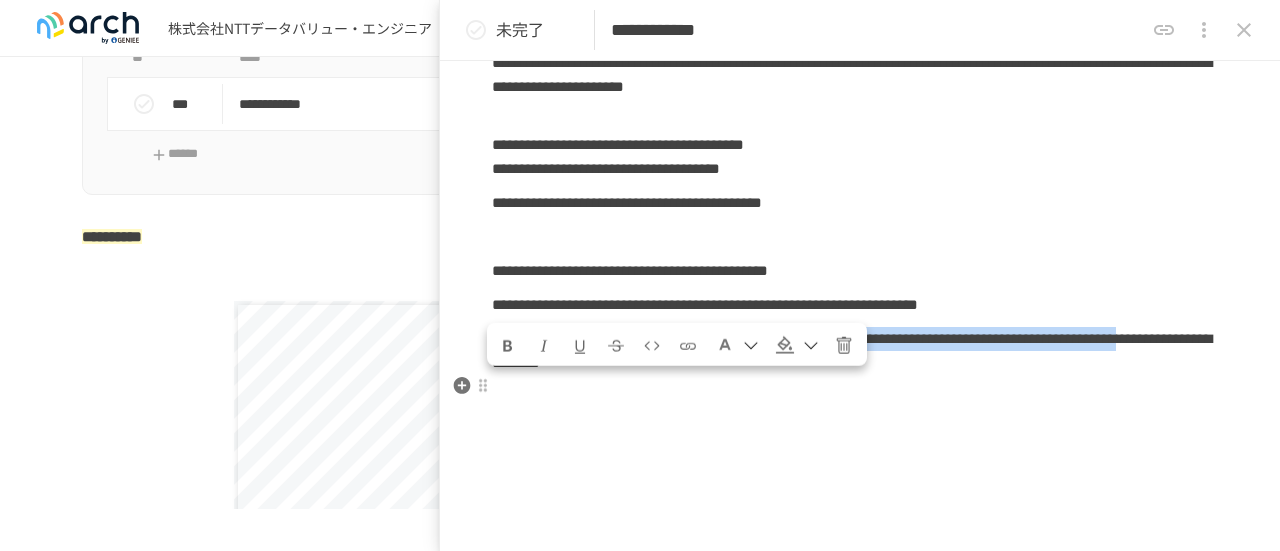click on "**********" at bounding box center [860, 351] 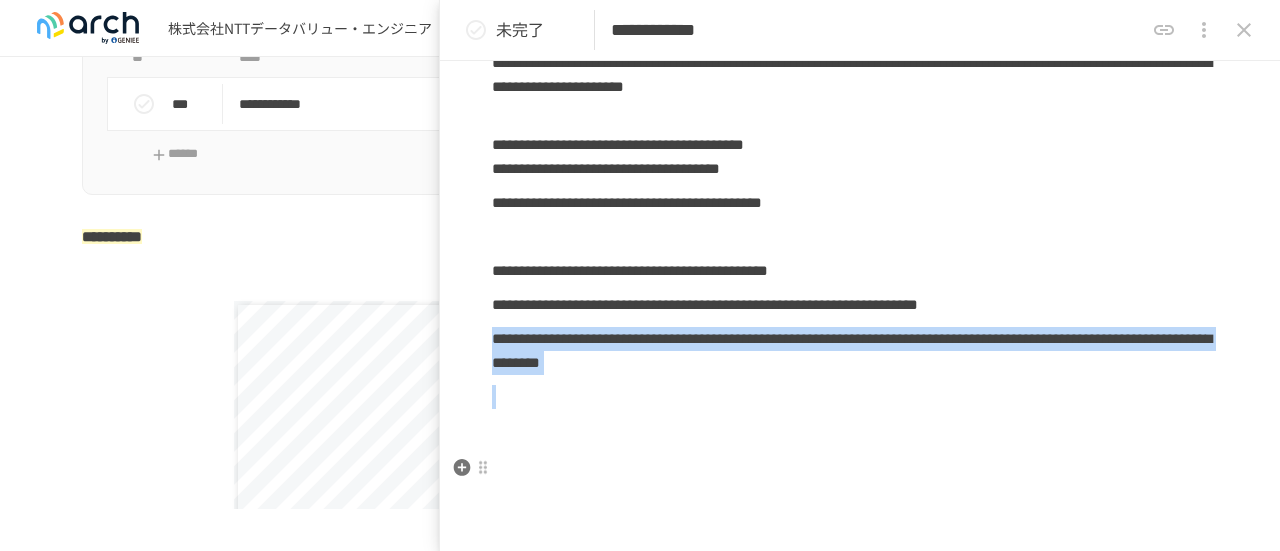 drag, startPoint x: 498, startPoint y: 387, endPoint x: 786, endPoint y: 468, distance: 299.17386 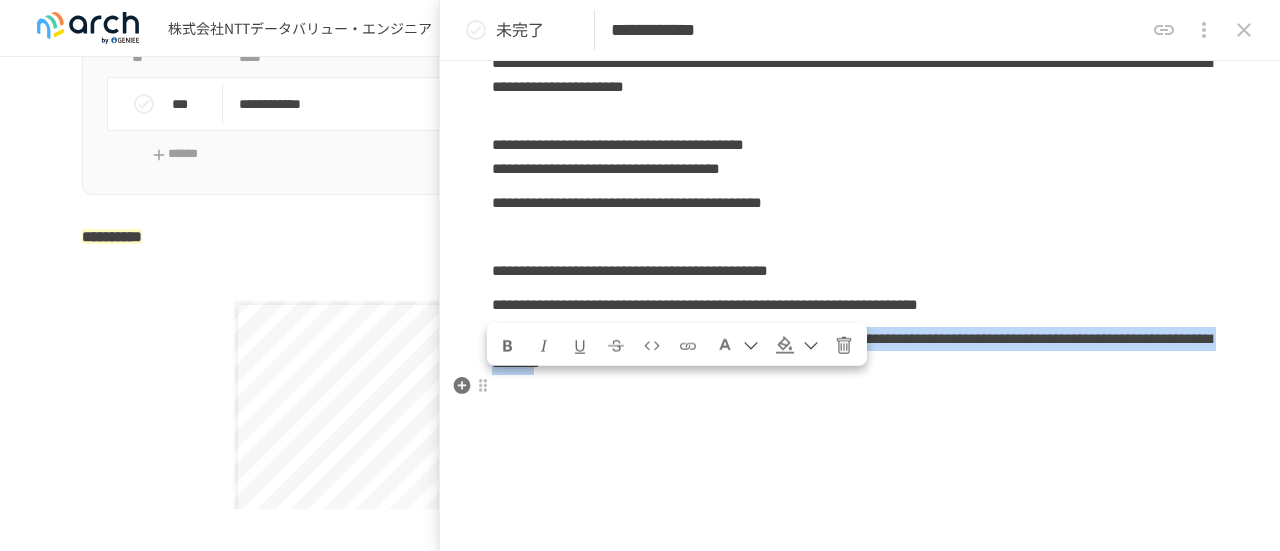 drag, startPoint x: 494, startPoint y: 381, endPoint x: 956, endPoint y: 440, distance: 465.75208 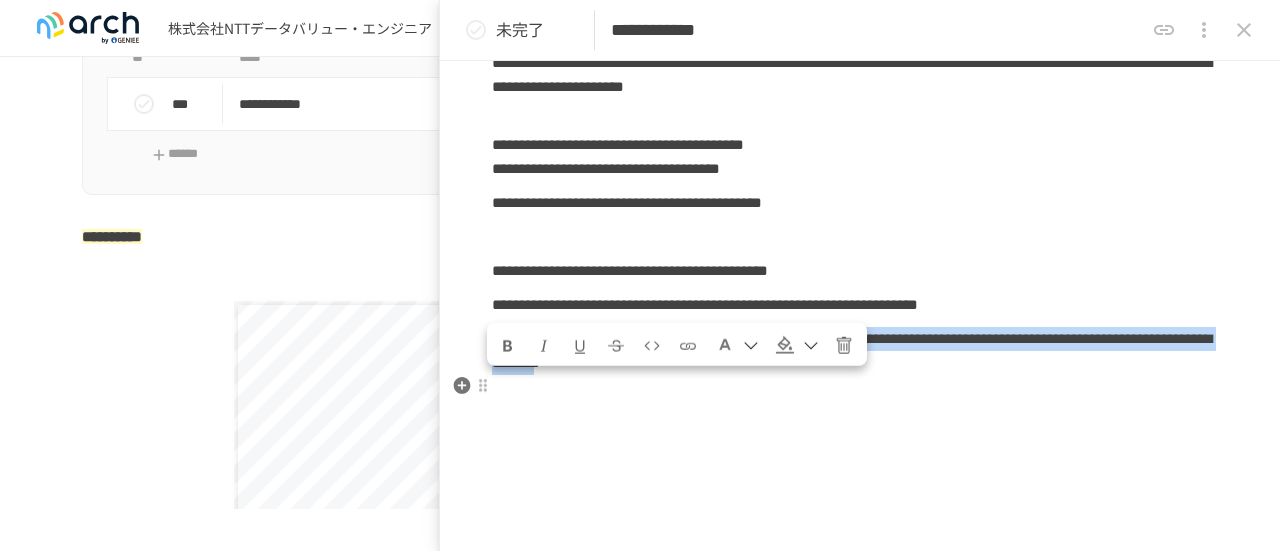 click on "**********" at bounding box center [852, 350] 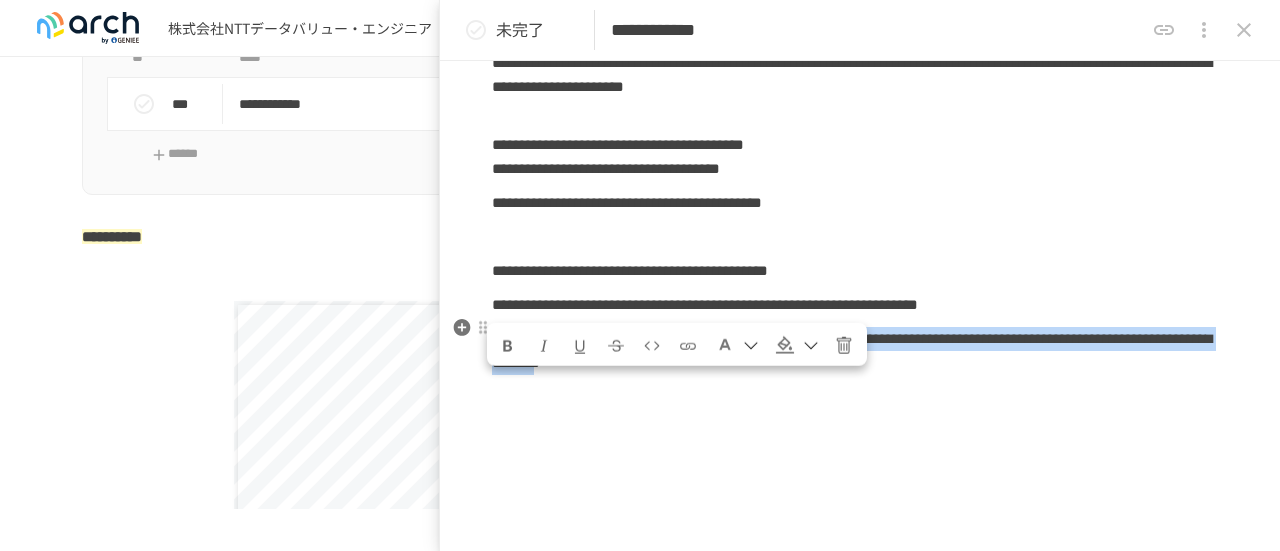 click at bounding box center (737, 344) 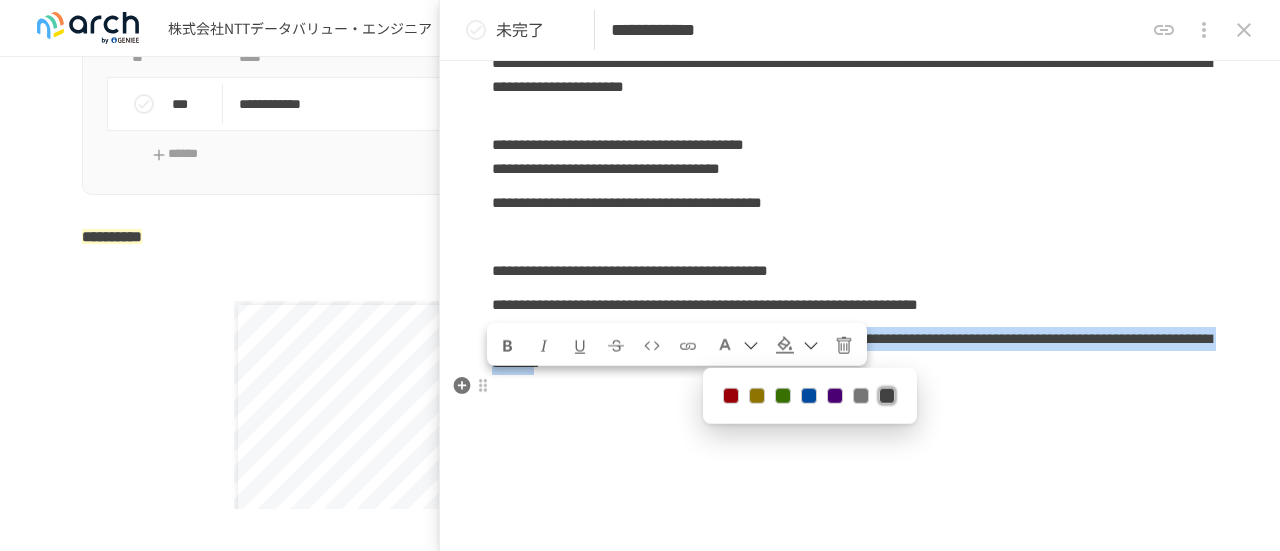 click at bounding box center [731, 396] 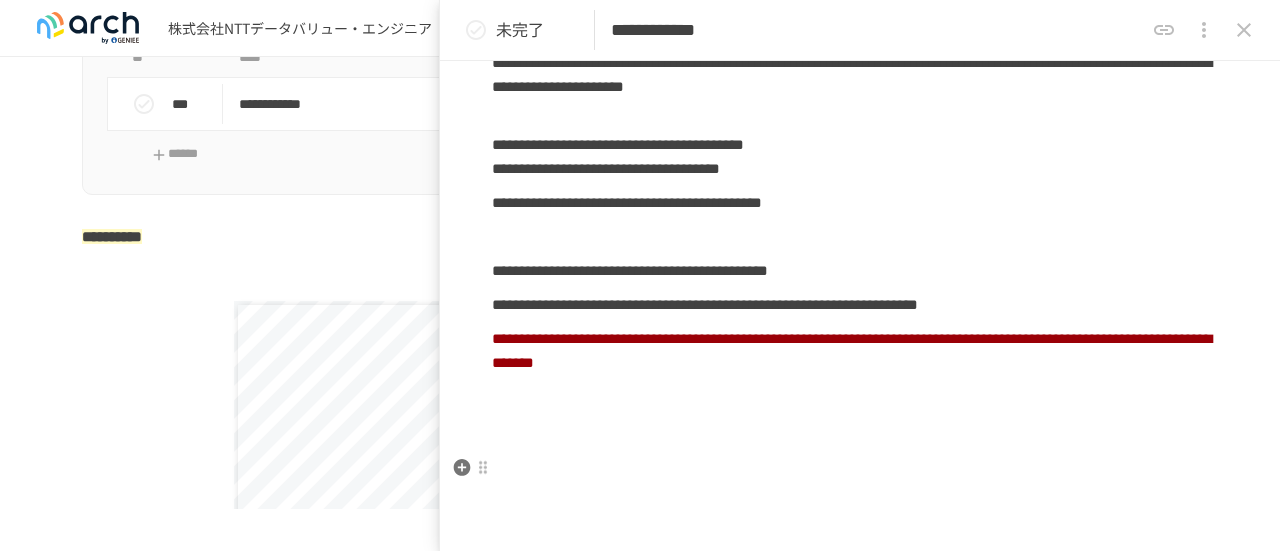click at bounding box center (860, 397) 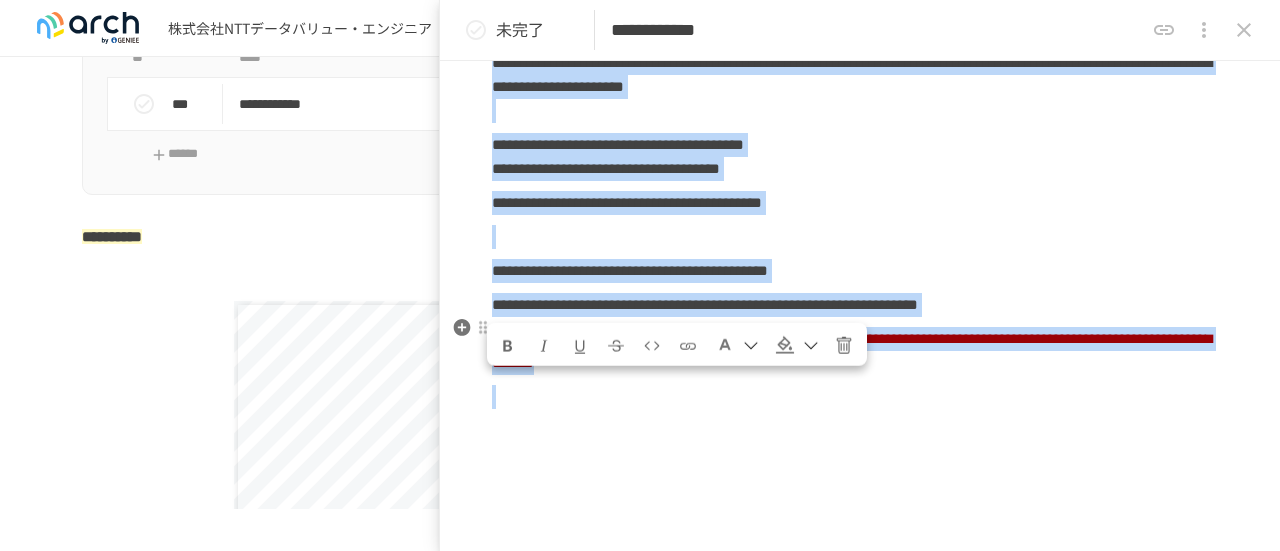 drag, startPoint x: 706, startPoint y: 464, endPoint x: 794, endPoint y: 359, distance: 137 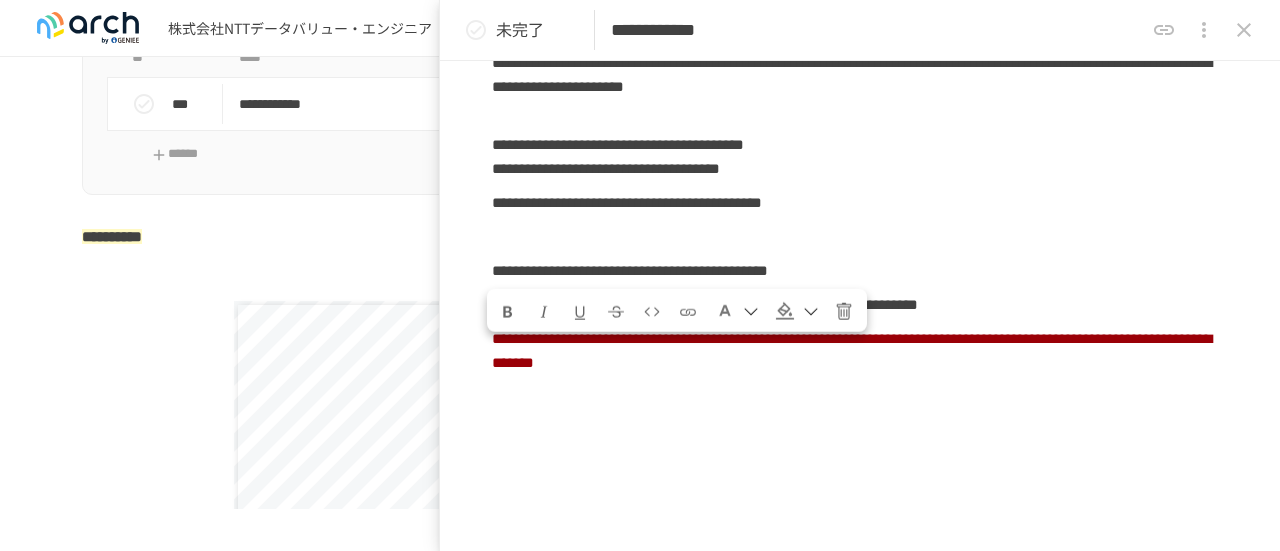 click on "**********" at bounding box center (860, 204) 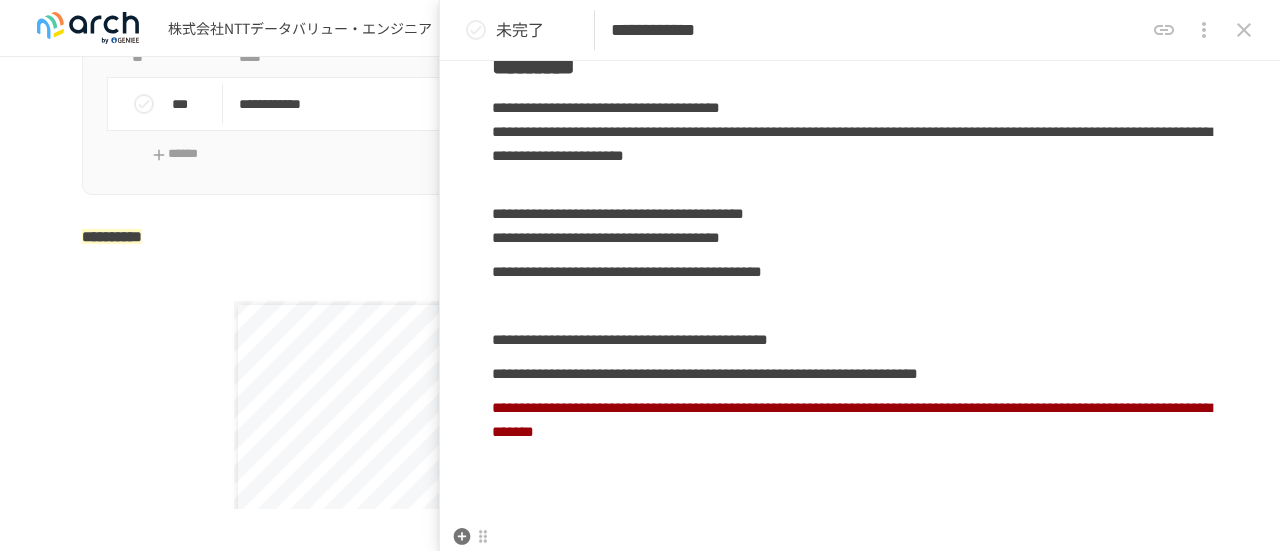 scroll, scrollTop: 457, scrollLeft: 0, axis: vertical 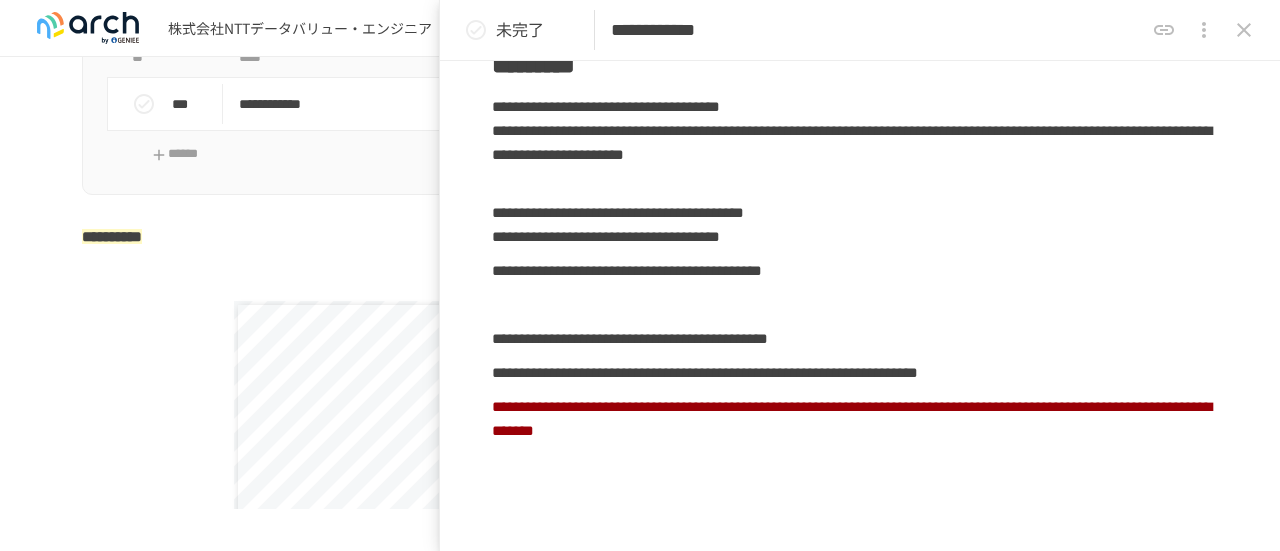 click 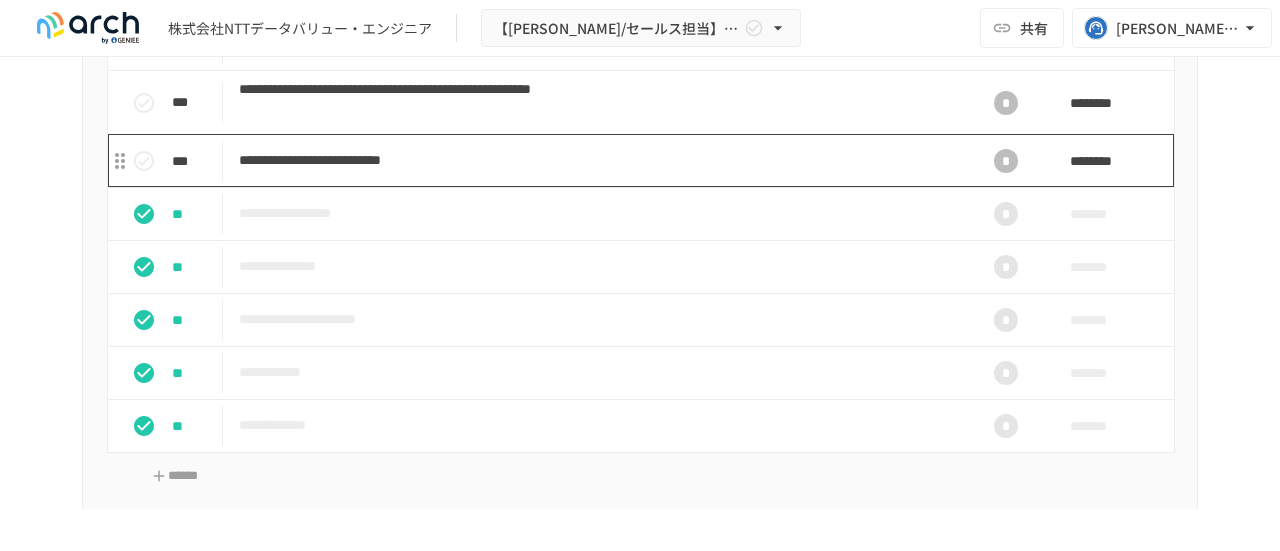 scroll, scrollTop: 2253, scrollLeft: 0, axis: vertical 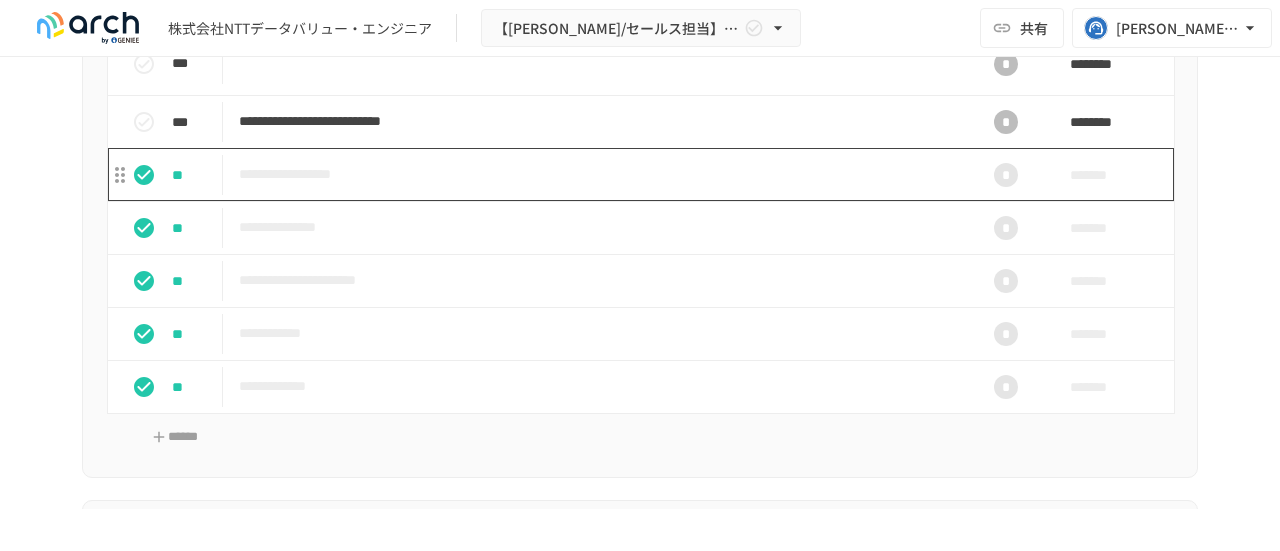 click on "**********" at bounding box center [598, 174] 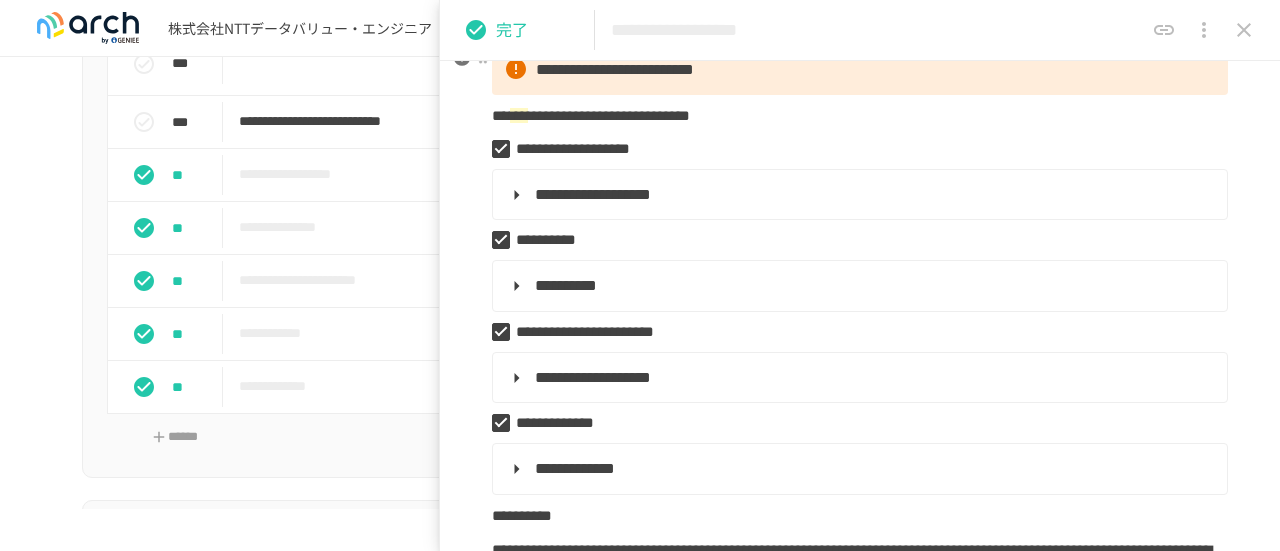 scroll, scrollTop: 309, scrollLeft: 0, axis: vertical 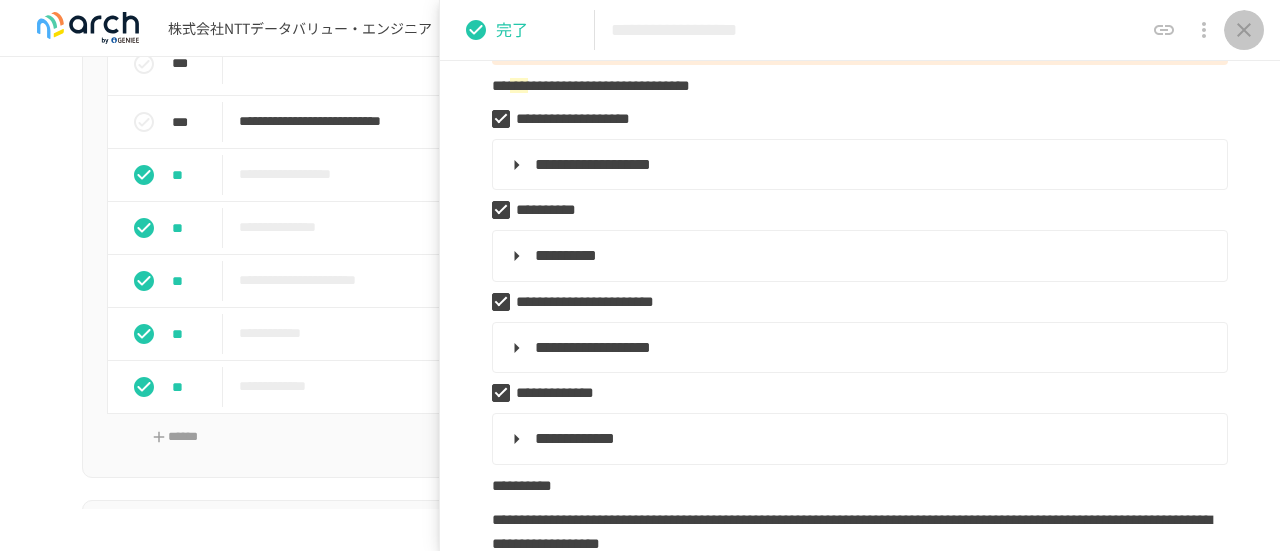 click 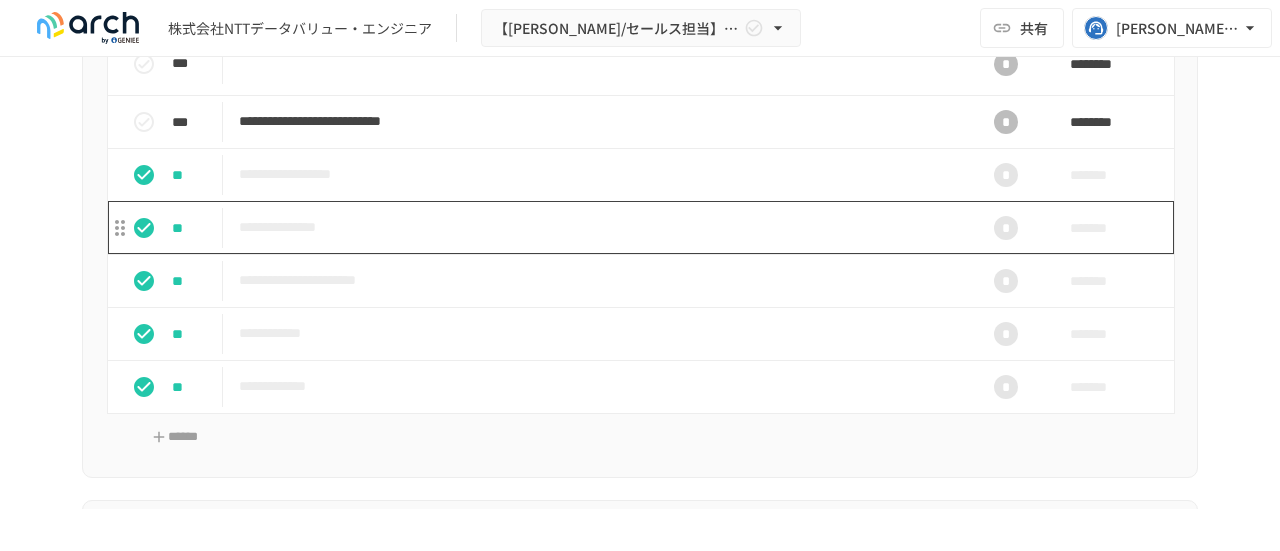 click on "**********" at bounding box center [598, 227] 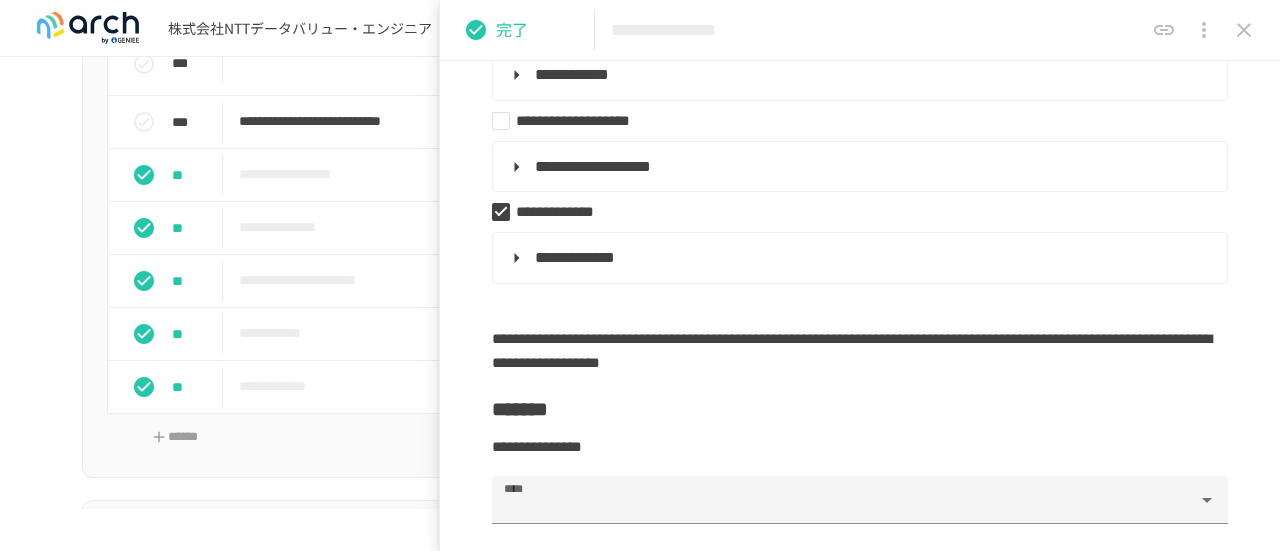 scroll, scrollTop: 742, scrollLeft: 0, axis: vertical 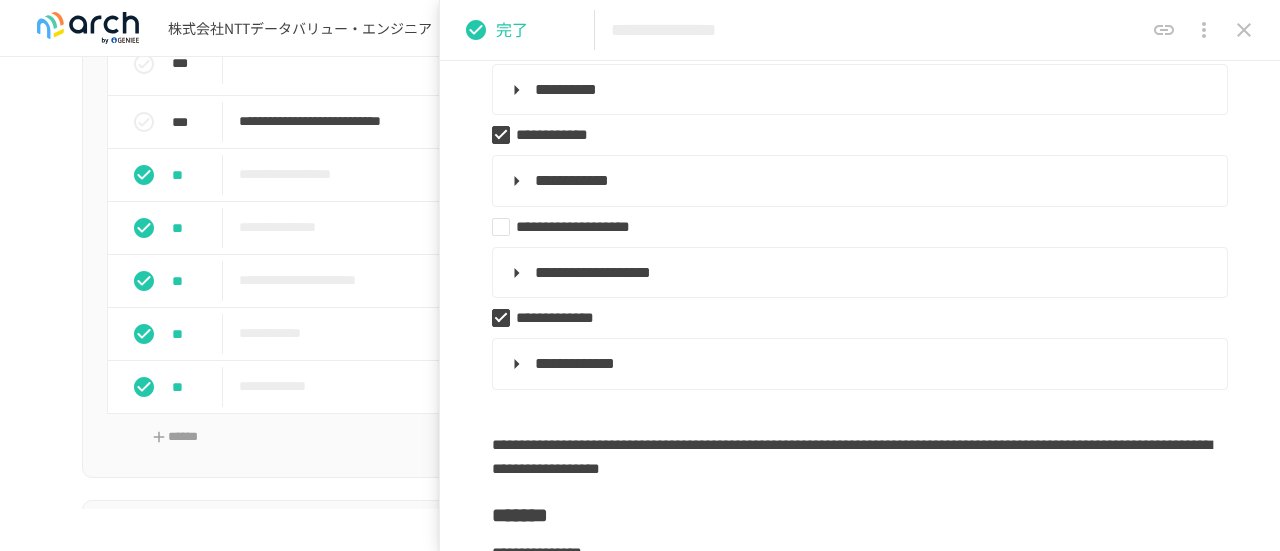 click 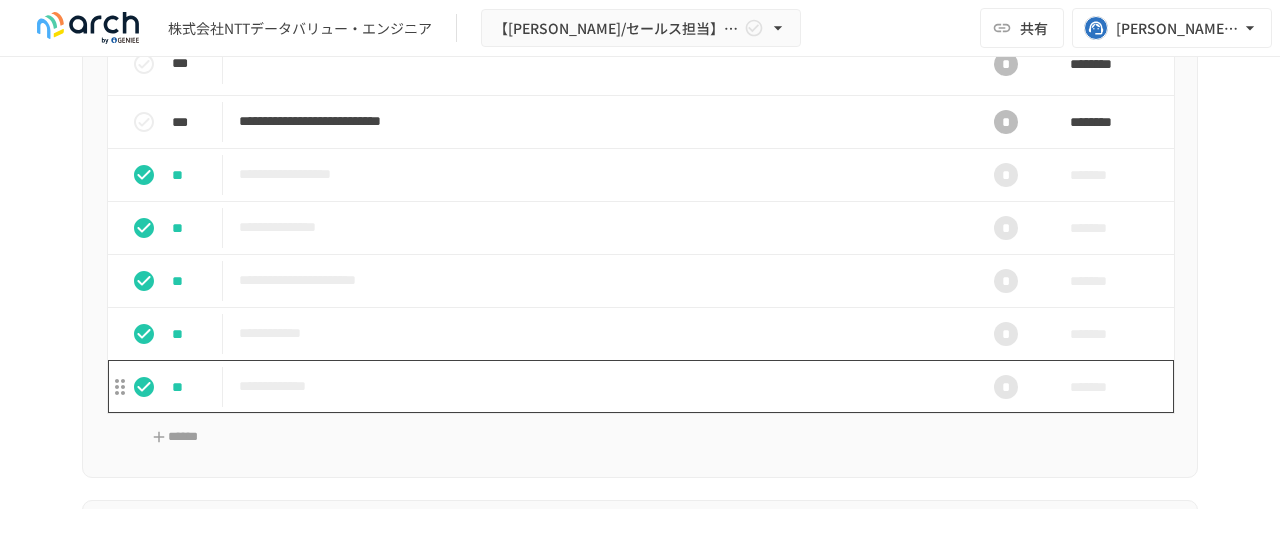 click on "**********" at bounding box center [598, 386] 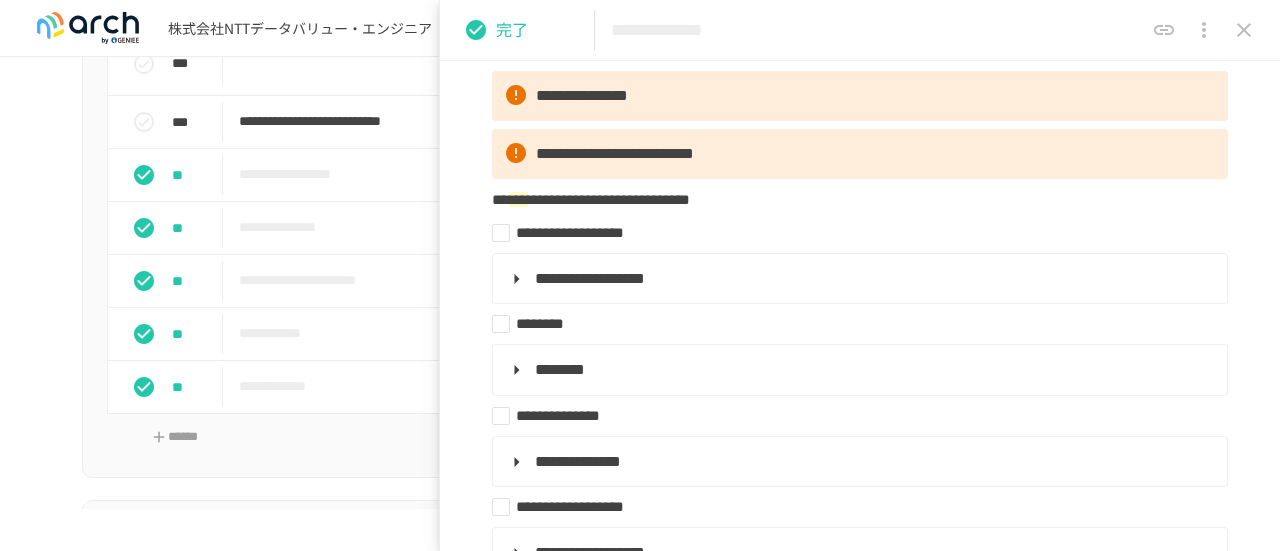 scroll, scrollTop: 316, scrollLeft: 0, axis: vertical 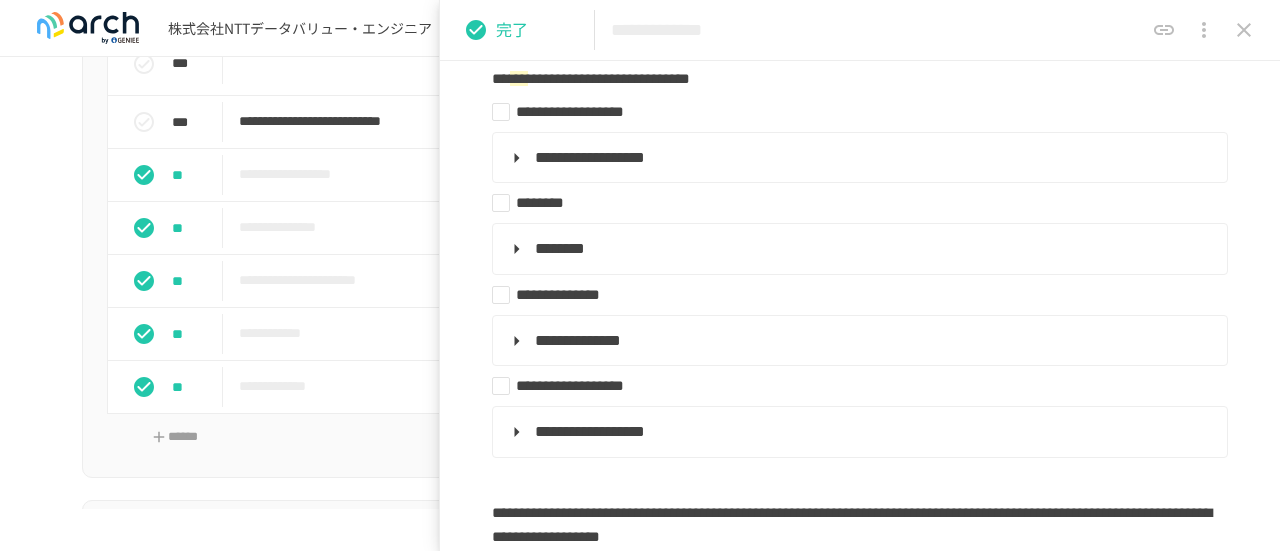 click 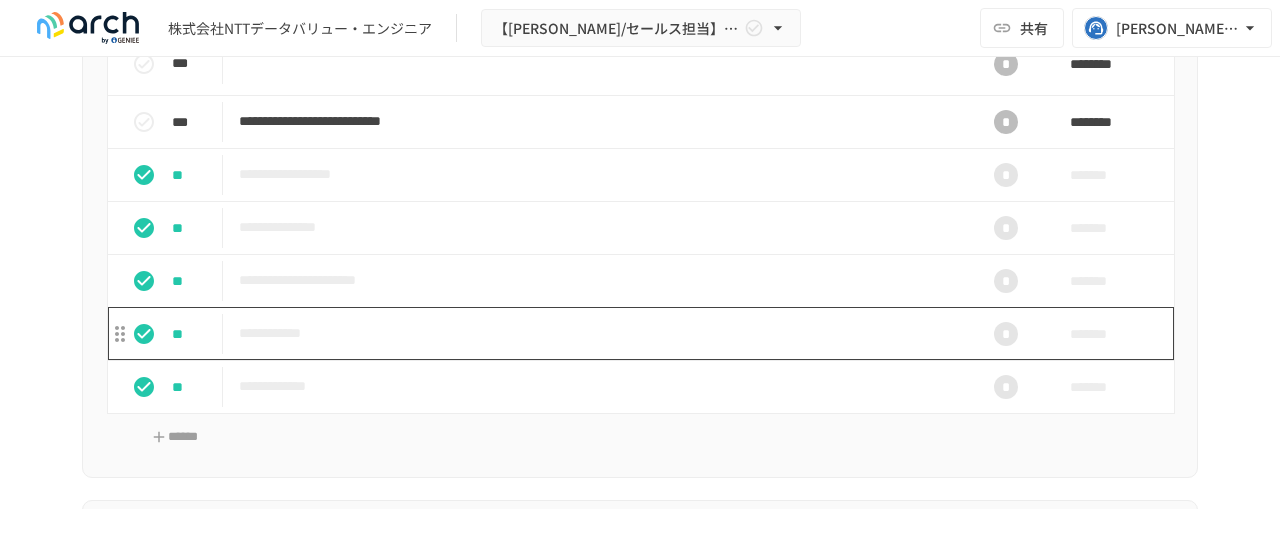 click on "**********" at bounding box center (598, 333) 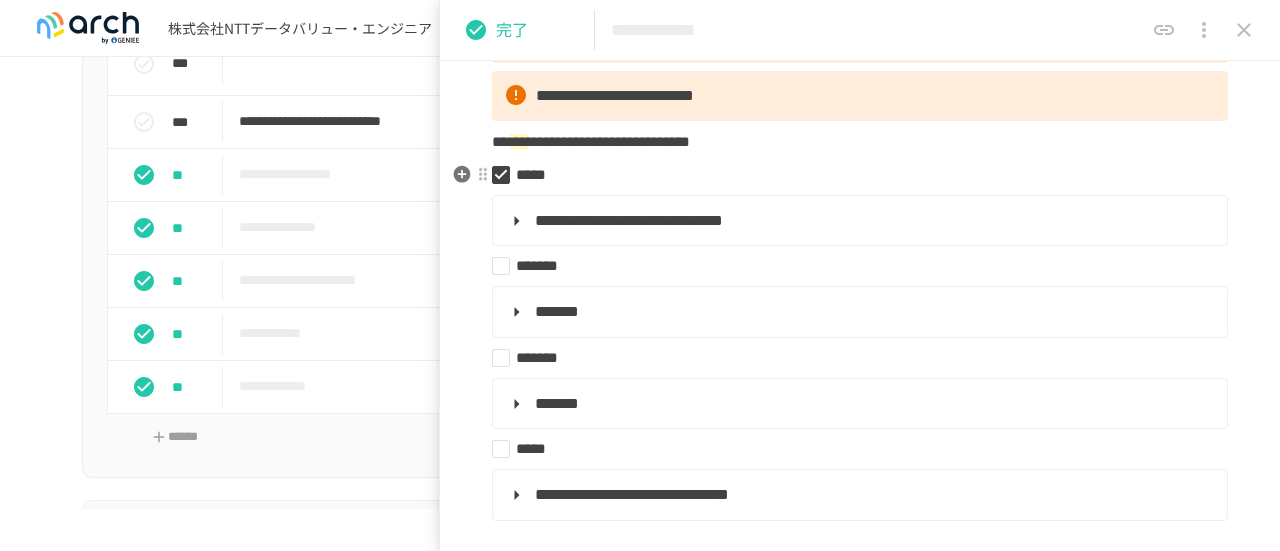 scroll, scrollTop: 249, scrollLeft: 0, axis: vertical 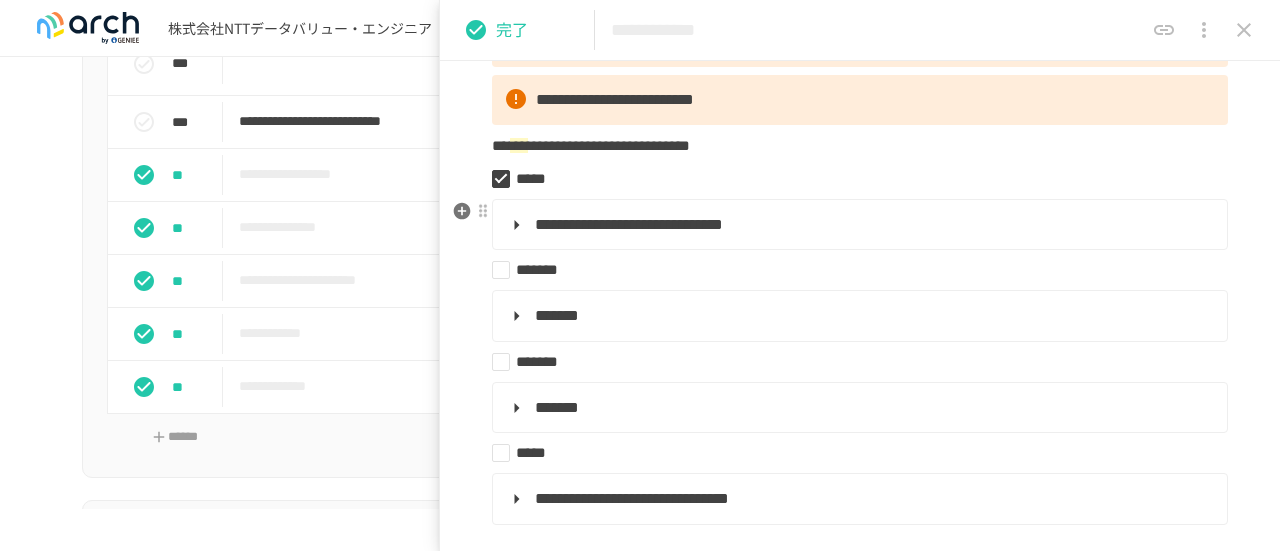 click on "**********" at bounding box center [629, 224] 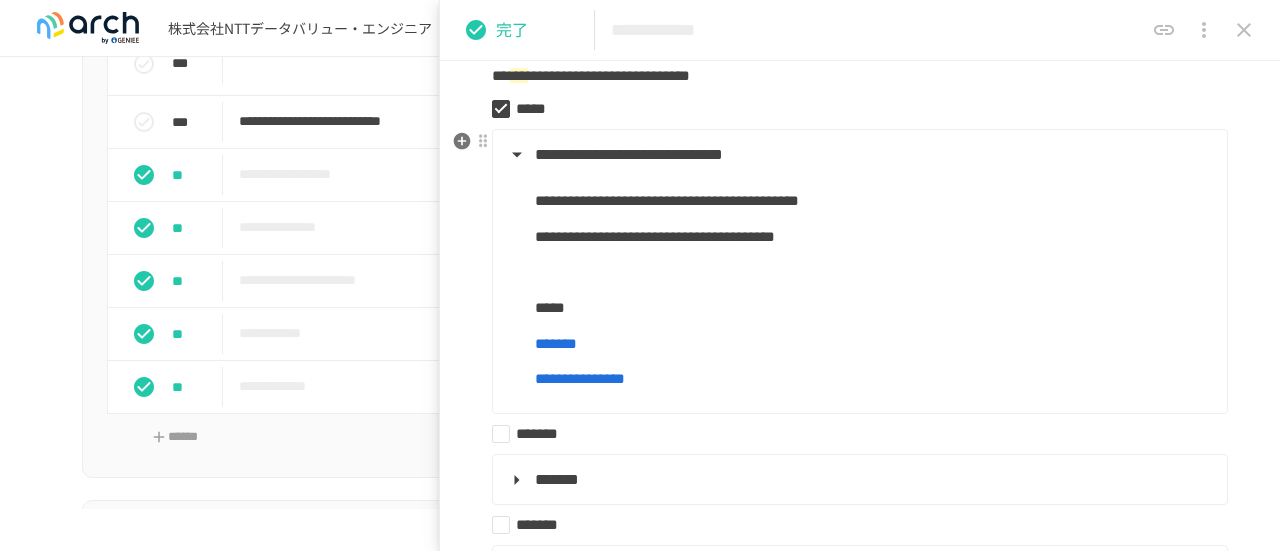 scroll, scrollTop: 320, scrollLeft: 0, axis: vertical 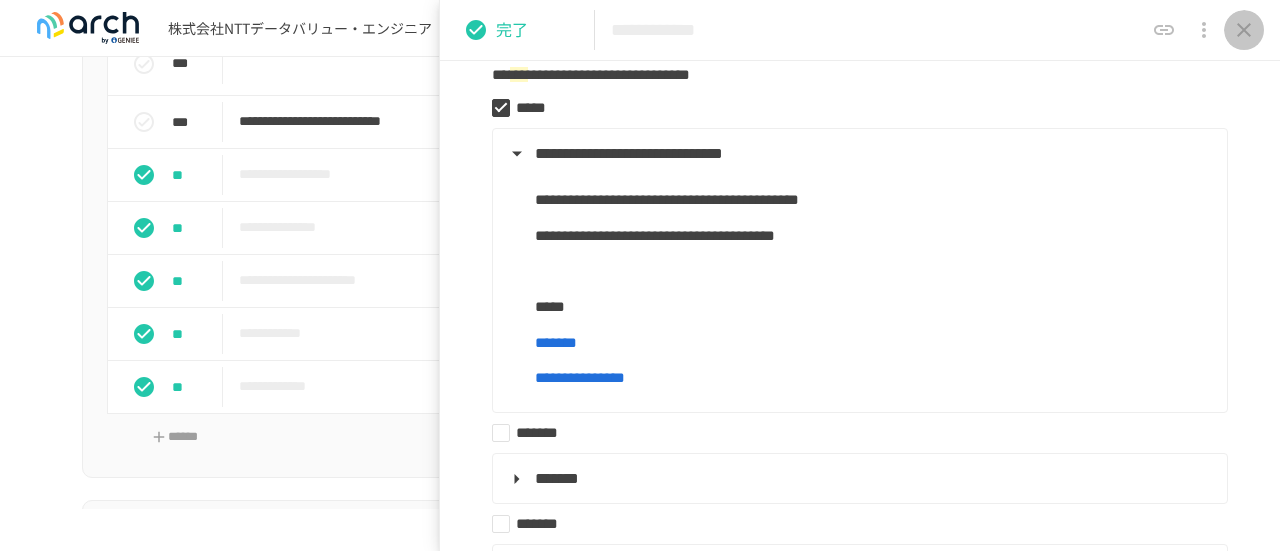 click 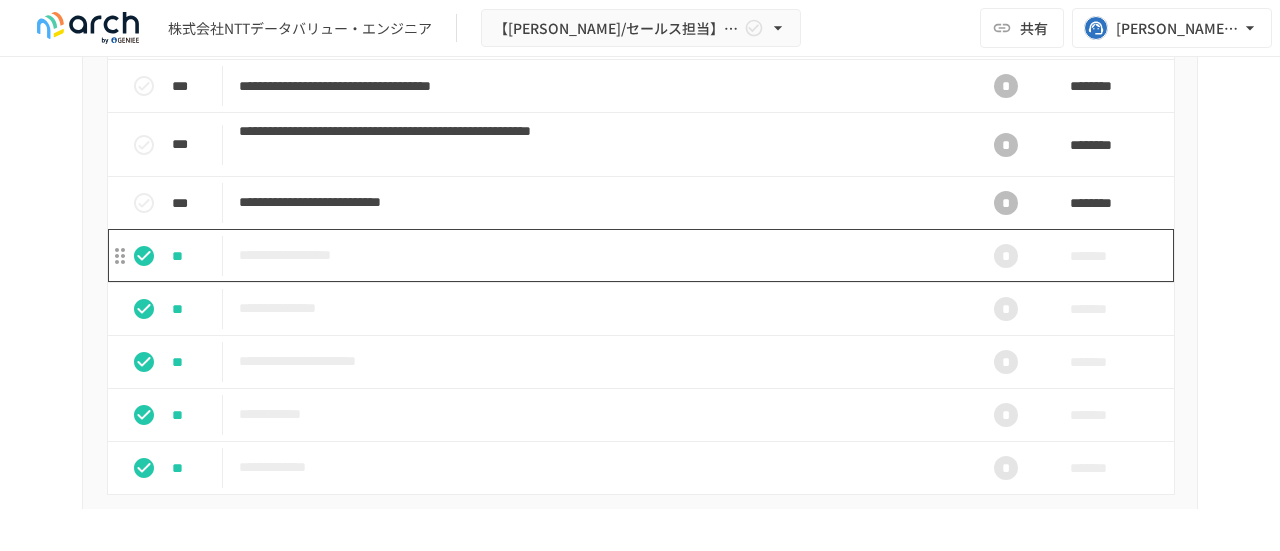 scroll, scrollTop: 2171, scrollLeft: 0, axis: vertical 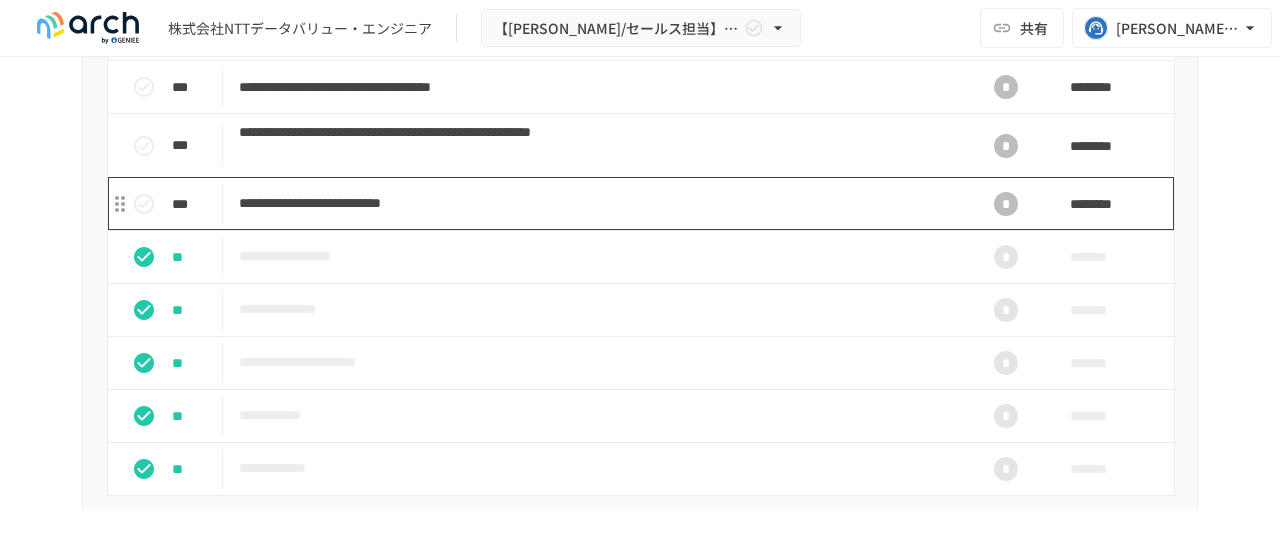 click on "**********" at bounding box center (598, 203) 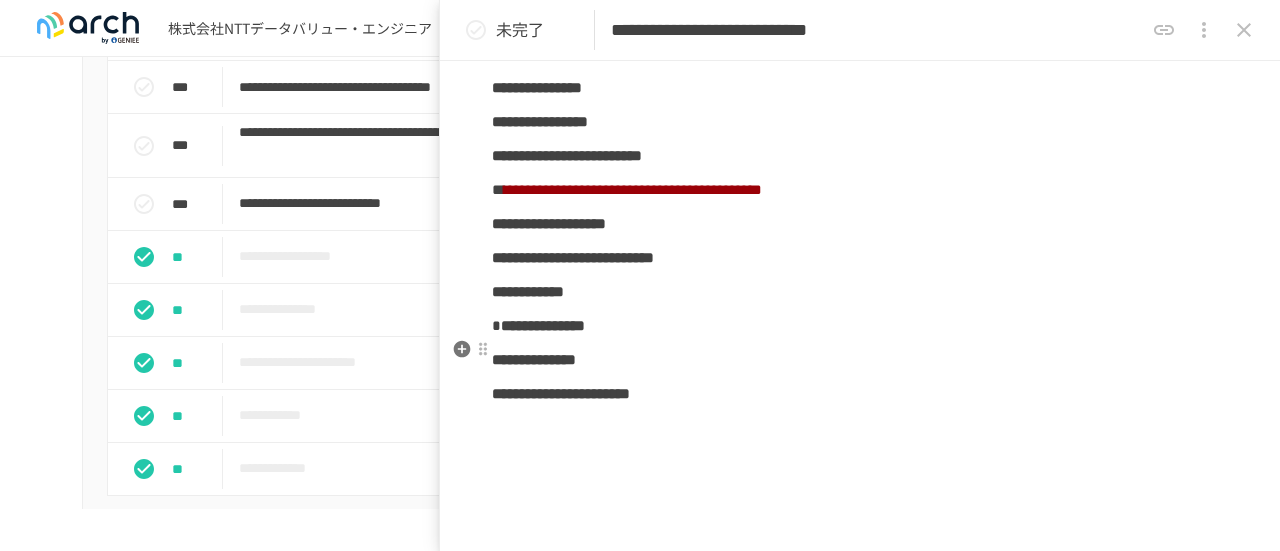 scroll, scrollTop: 1670, scrollLeft: 0, axis: vertical 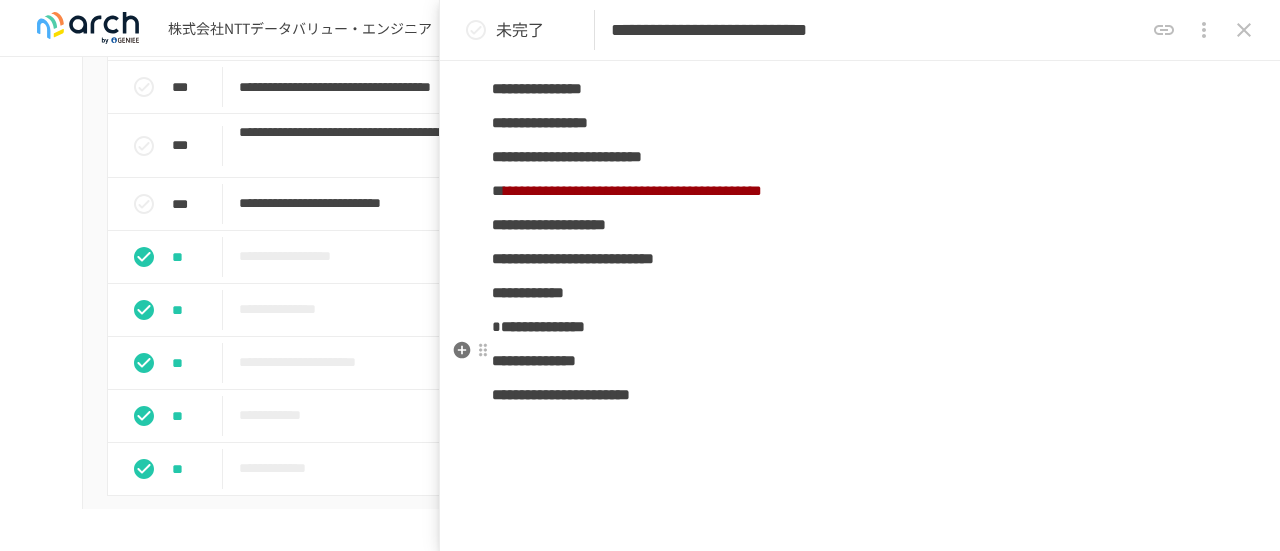 click on "**********" at bounding box center (543, 326) 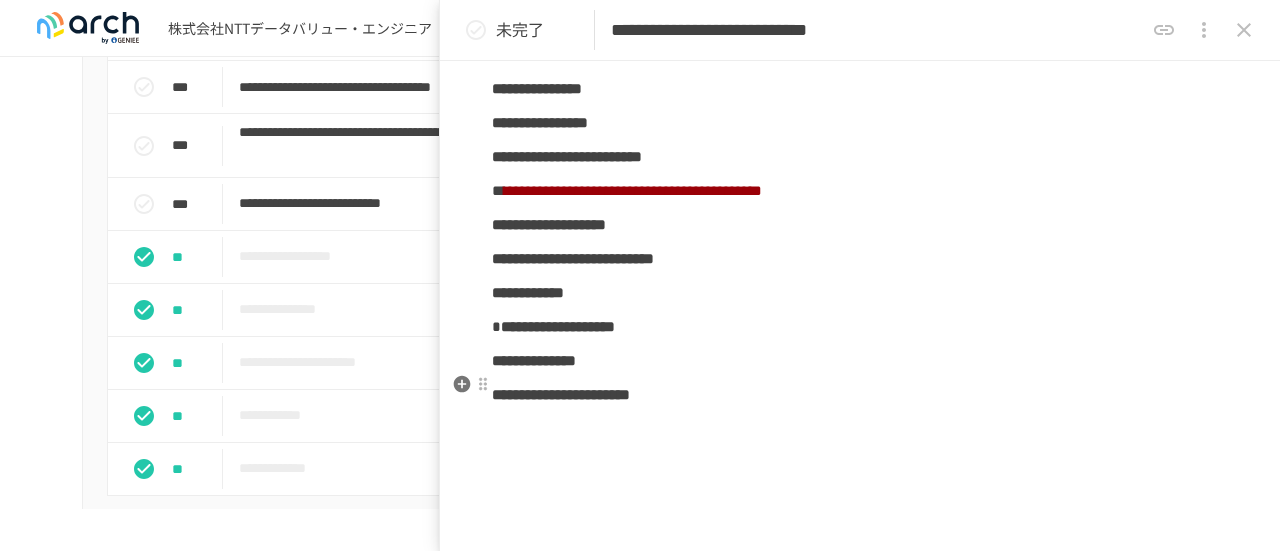 click on "**********" at bounding box center (534, 360) 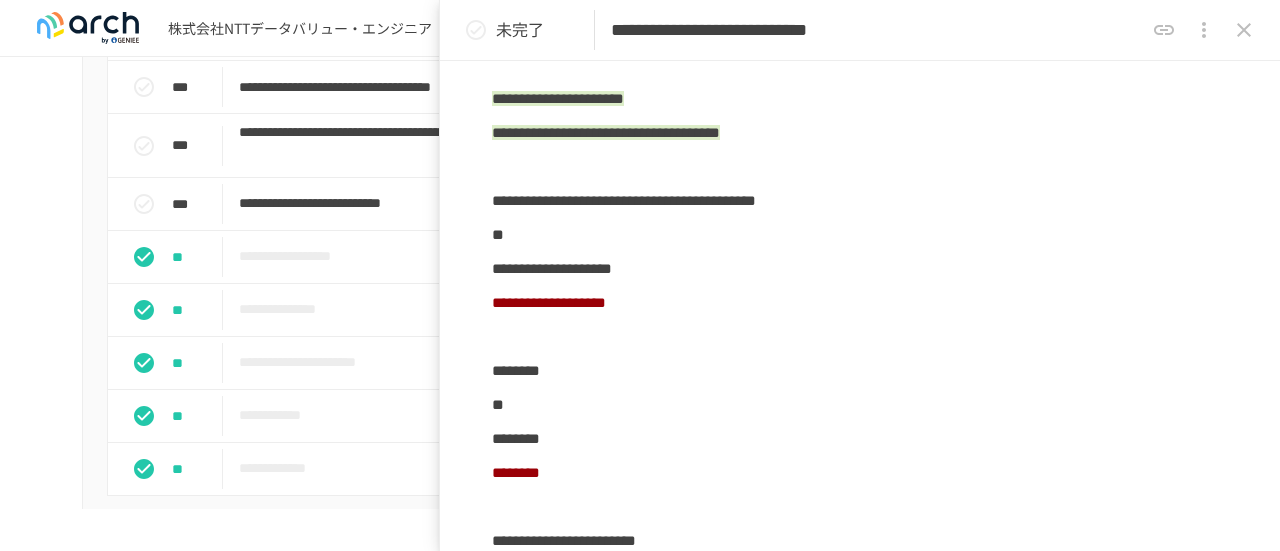 scroll, scrollTop: 184, scrollLeft: 0, axis: vertical 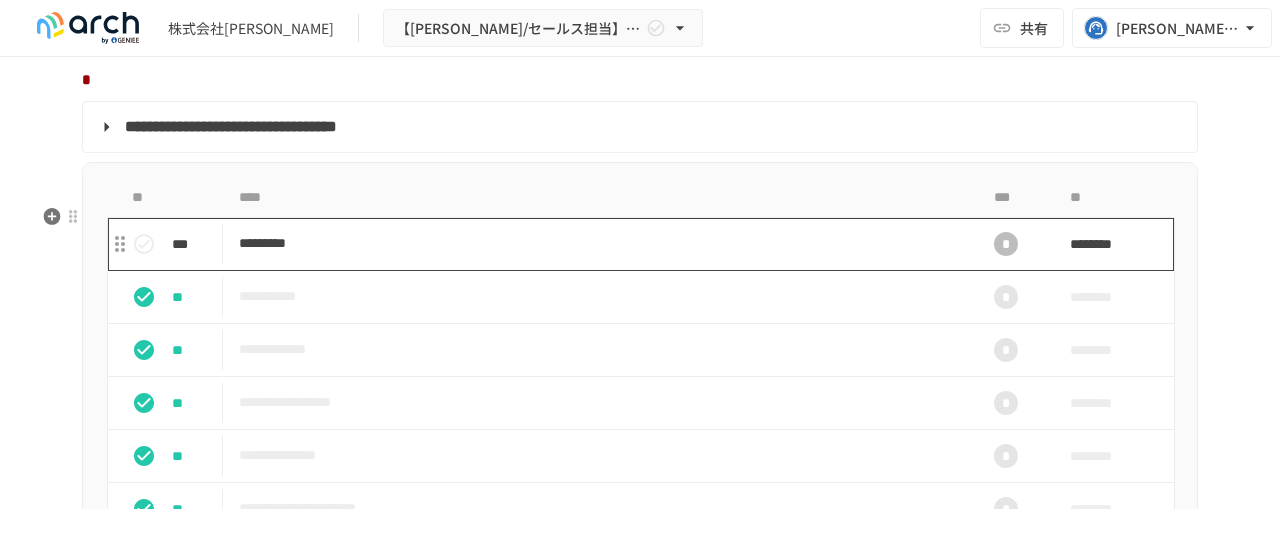 click on "*********" at bounding box center [598, 243] 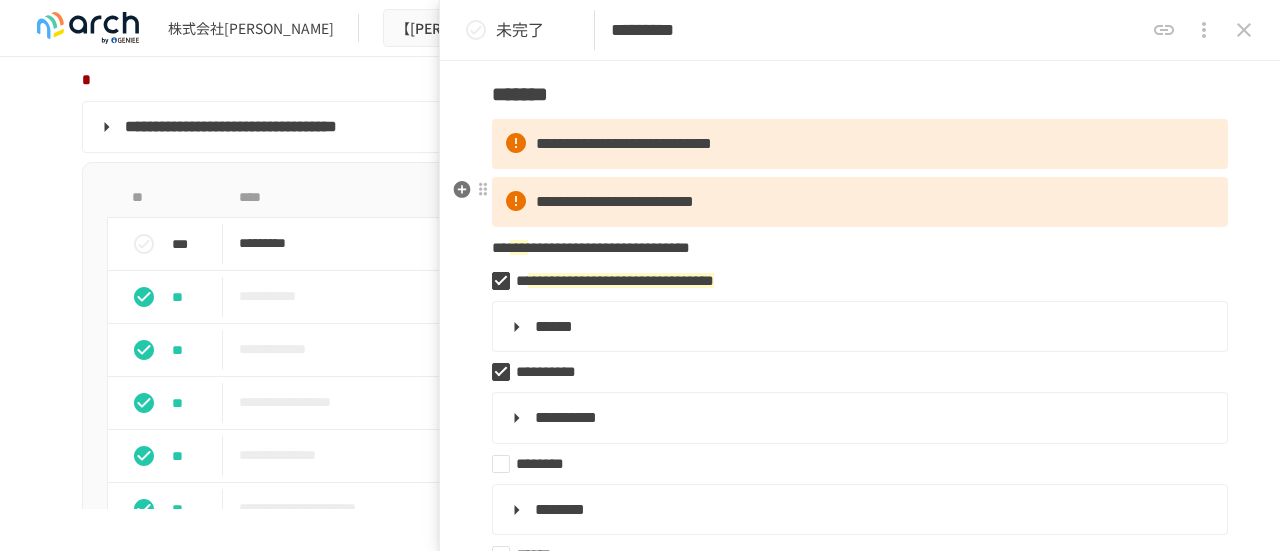 scroll, scrollTop: 137, scrollLeft: 0, axis: vertical 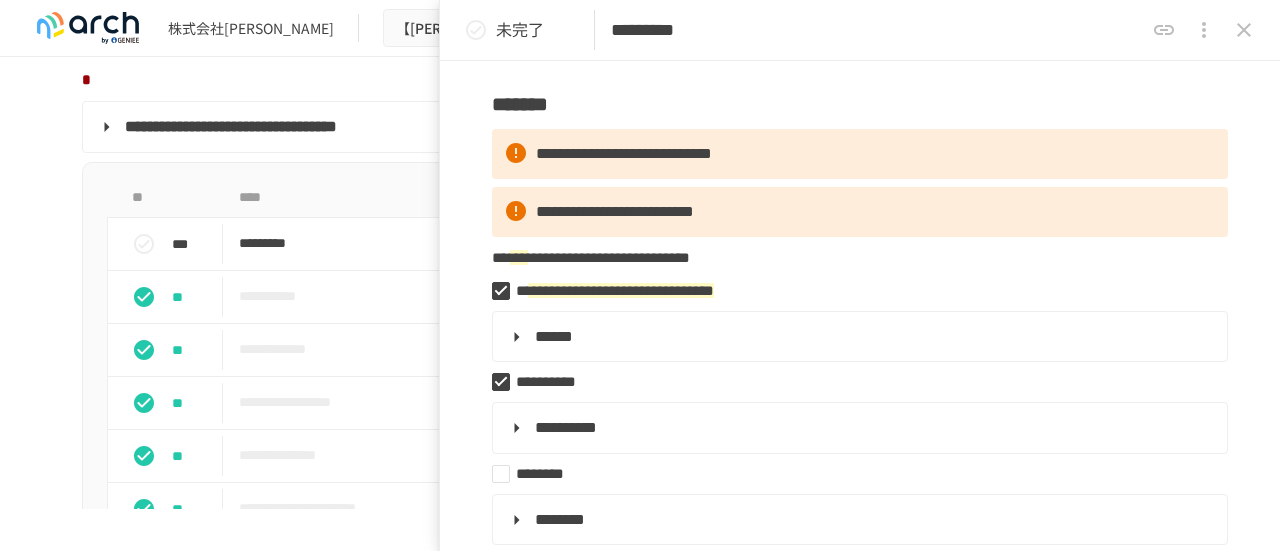 click 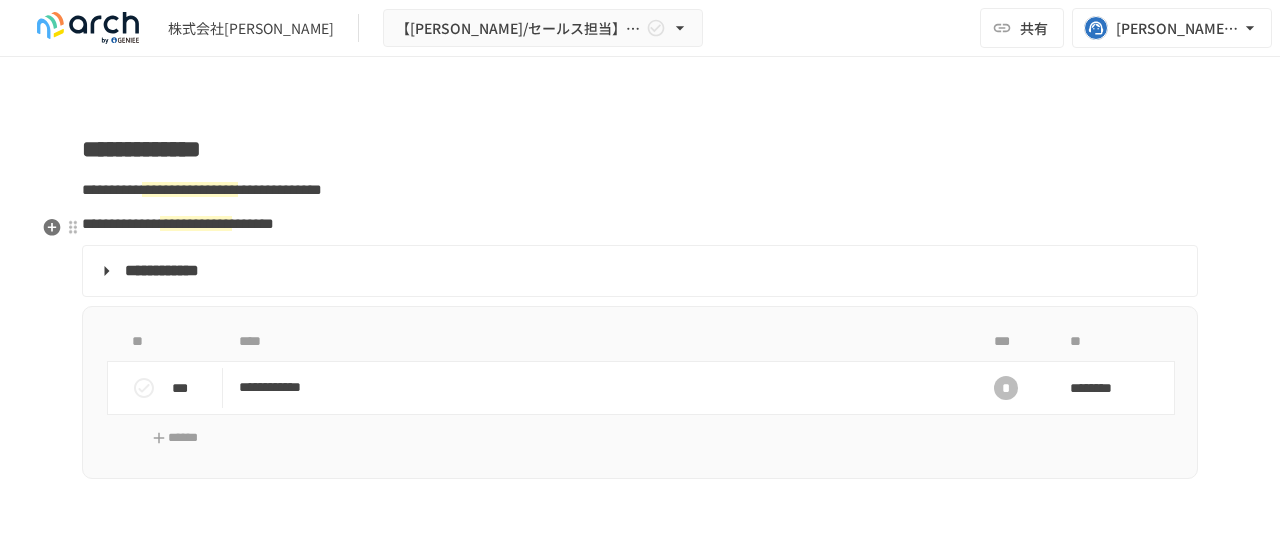 scroll, scrollTop: 2745, scrollLeft: 0, axis: vertical 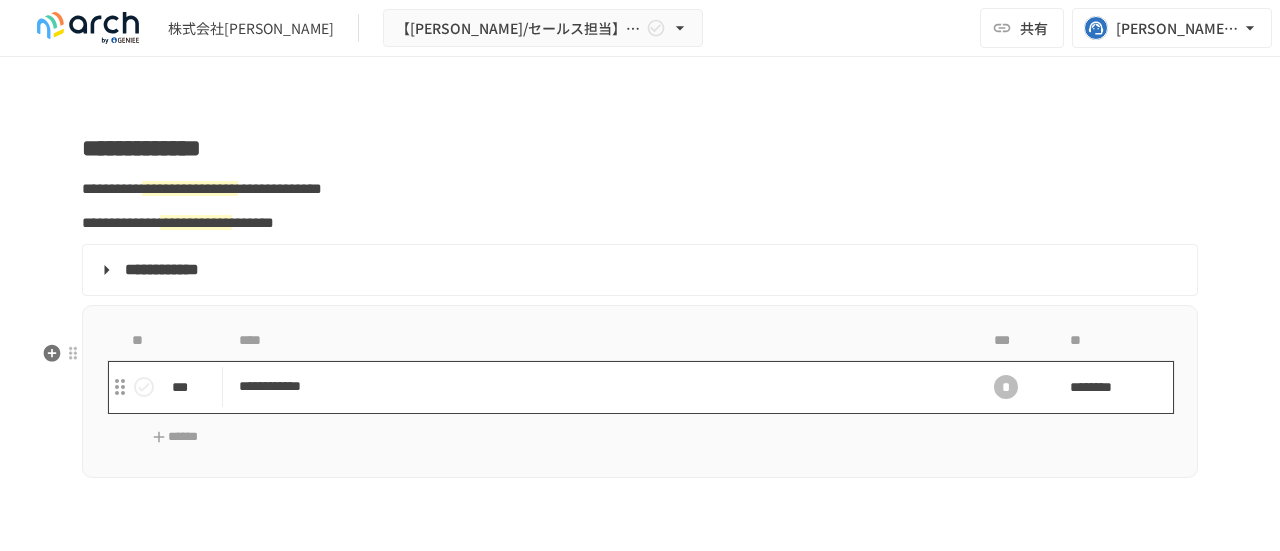 click on "**********" at bounding box center [598, 387] 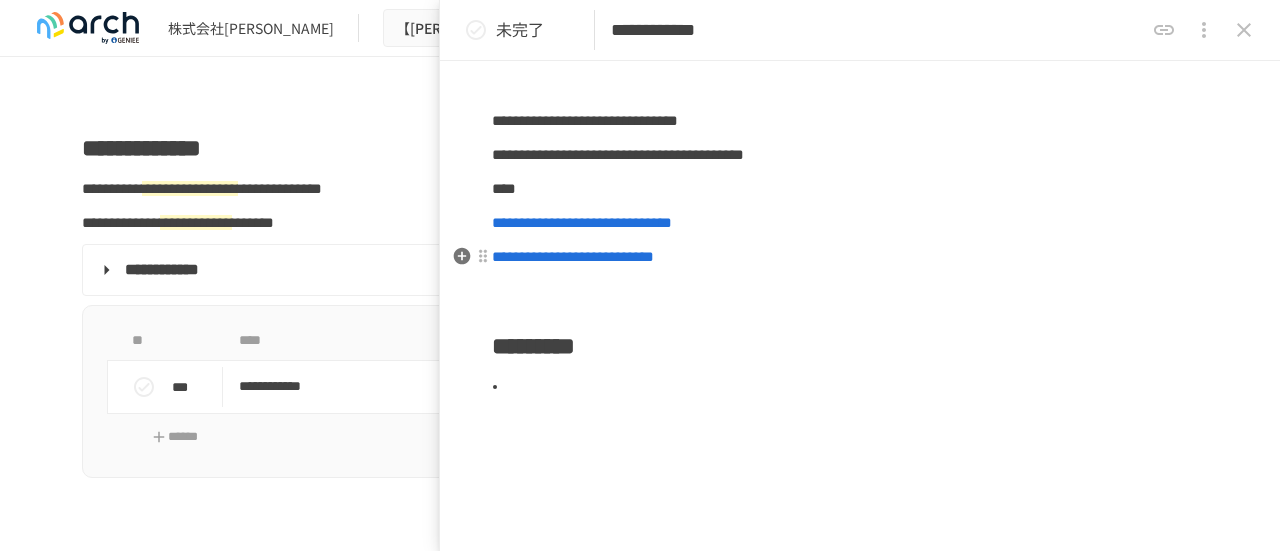 scroll, scrollTop: 214, scrollLeft: 0, axis: vertical 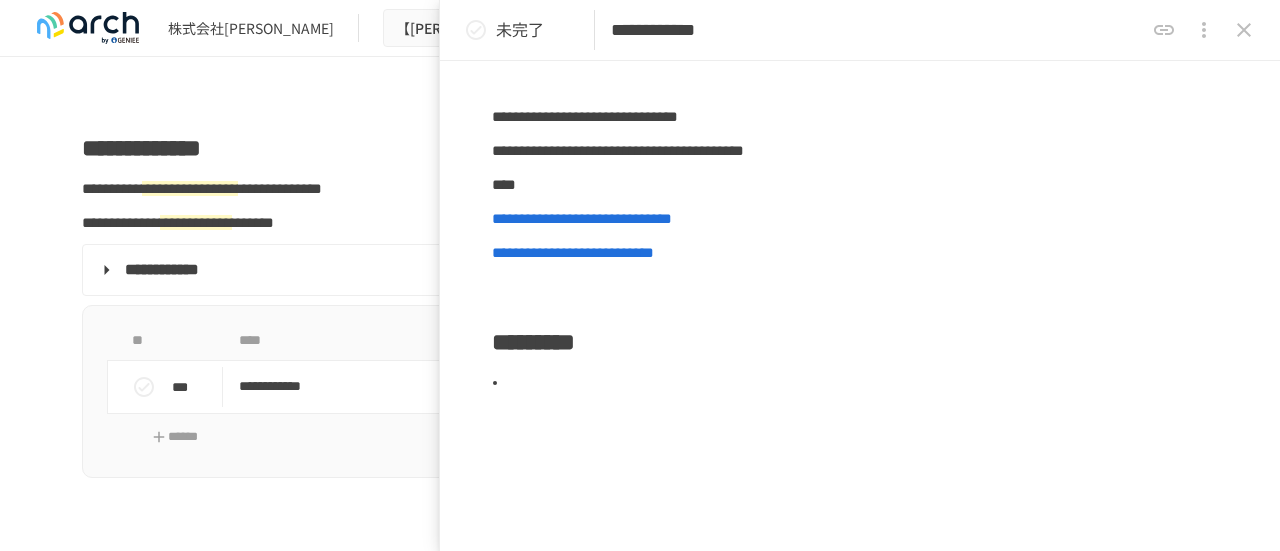 click at bounding box center [1244, 30] 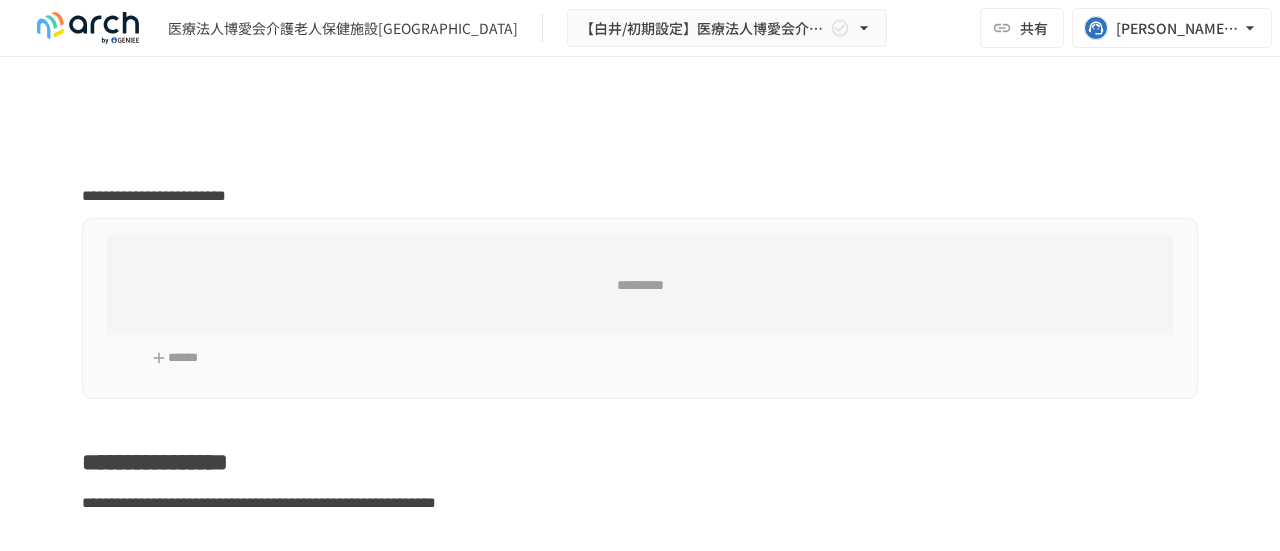 scroll, scrollTop: 0, scrollLeft: 0, axis: both 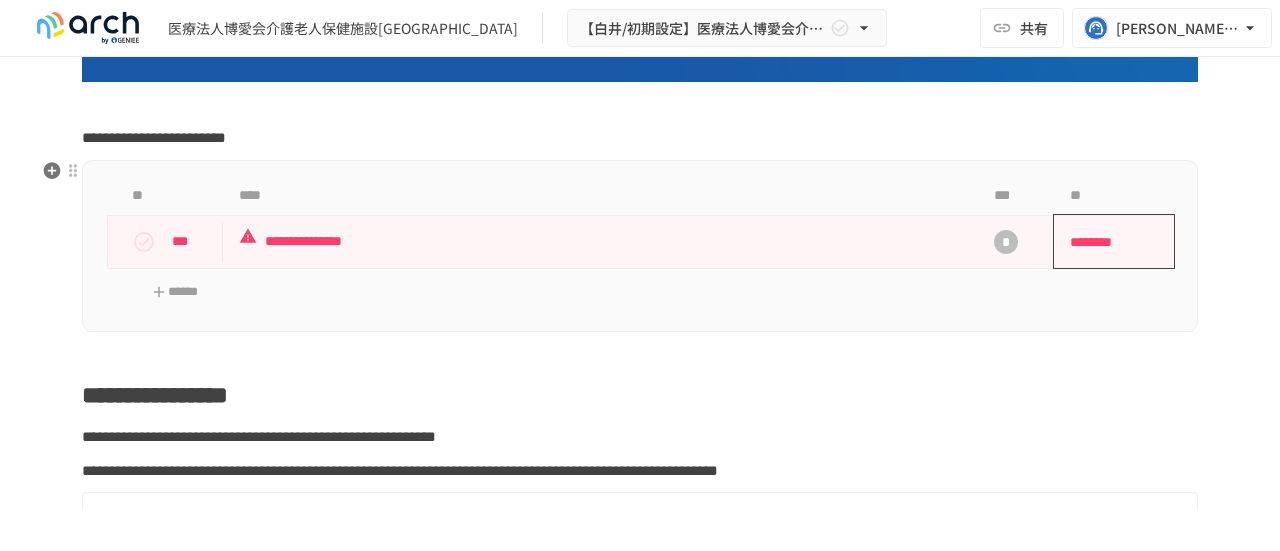 click on "********" at bounding box center (1107, 242) 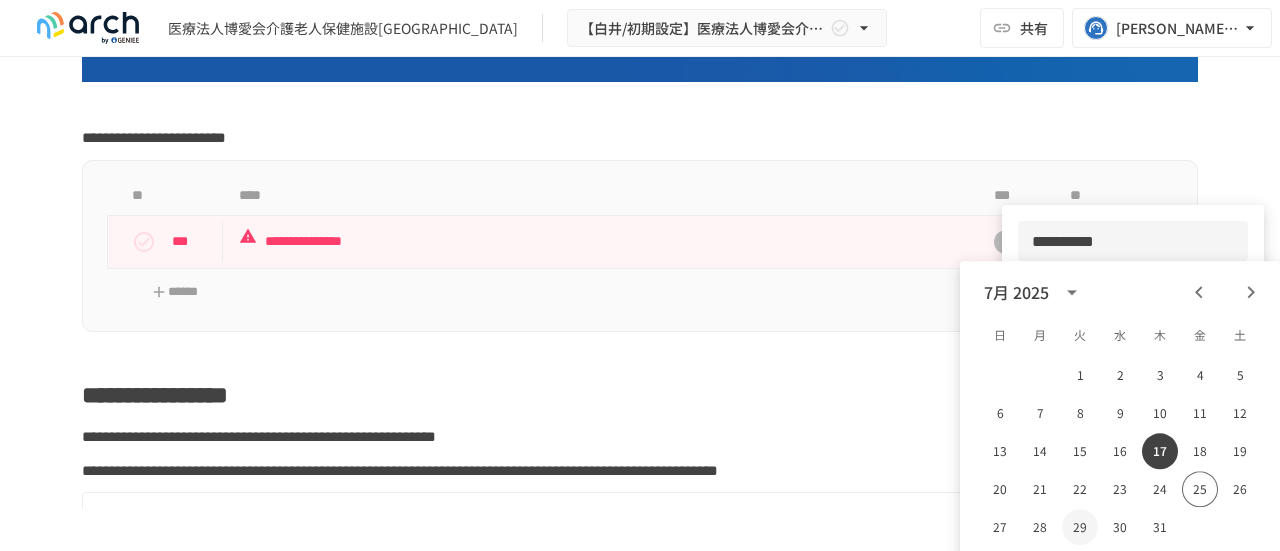 click on "29" at bounding box center [1080, 527] 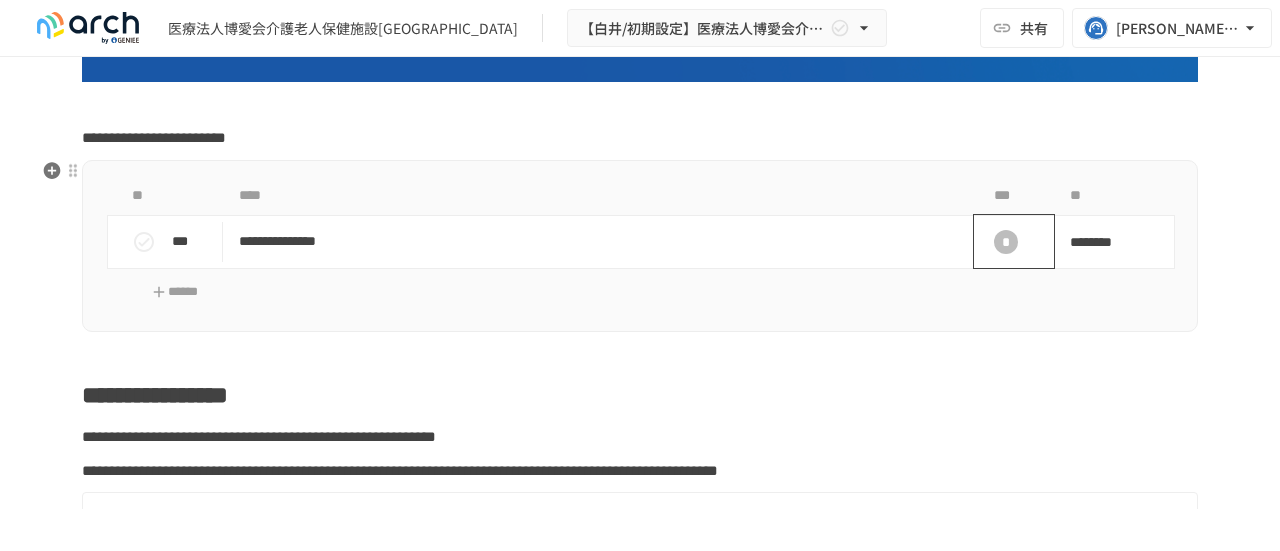 click on "*" at bounding box center [1006, 242] 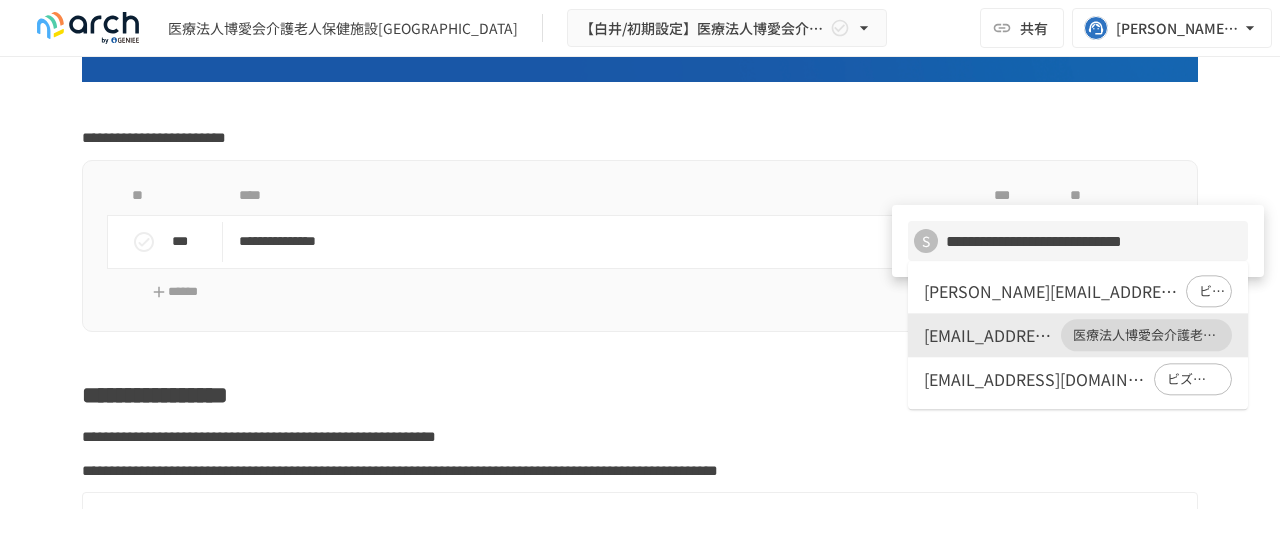 click at bounding box center [640, 275] 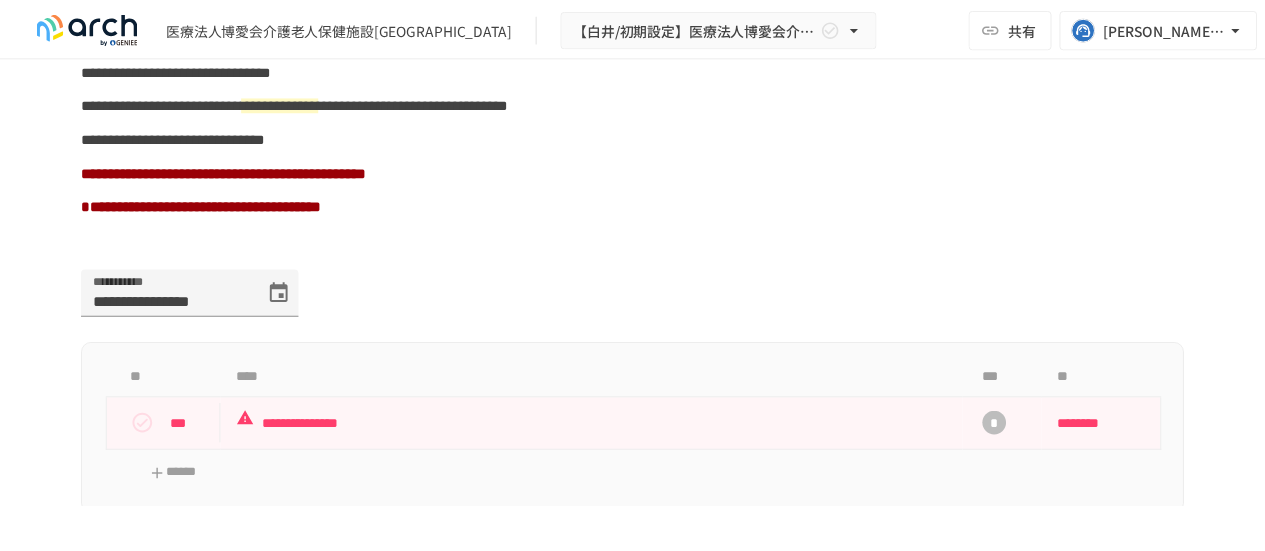 scroll, scrollTop: 1322, scrollLeft: 0, axis: vertical 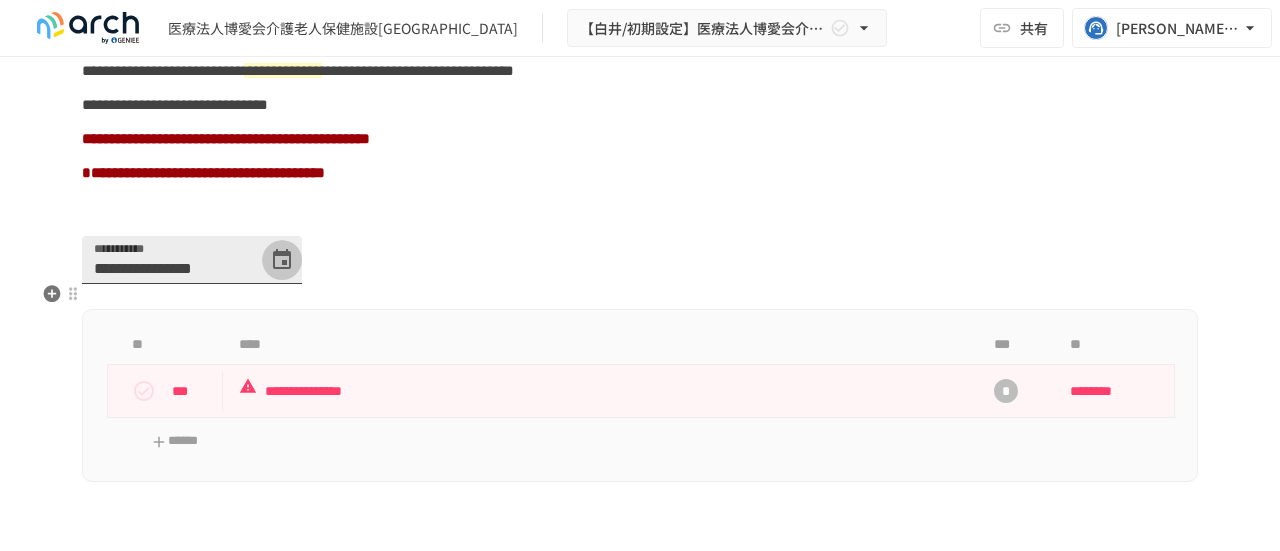 click 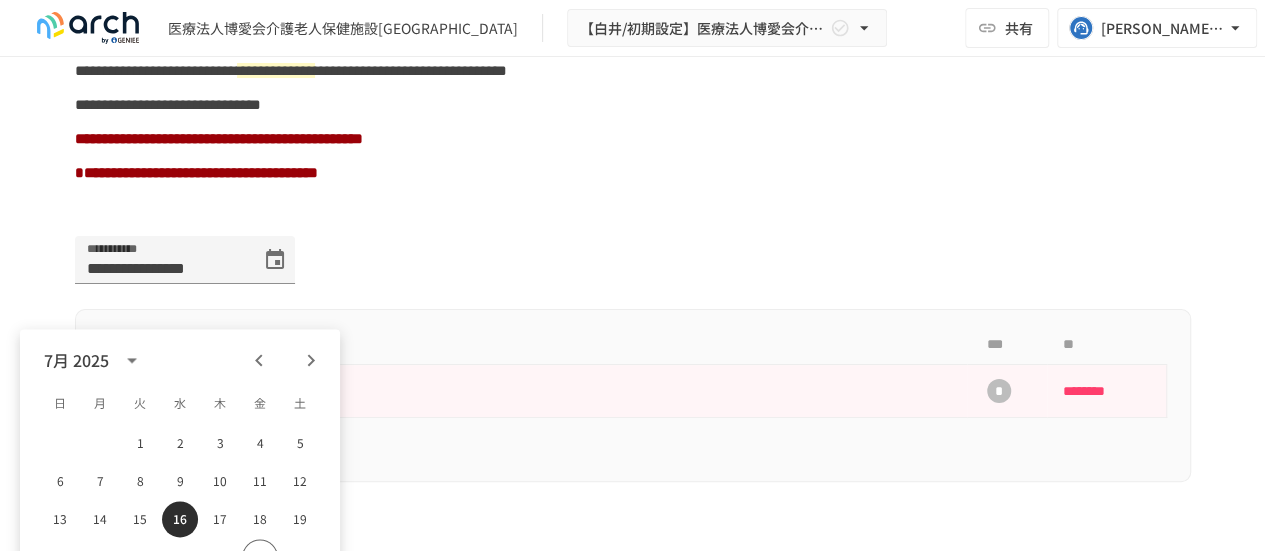 scroll, scrollTop: 112, scrollLeft: 0, axis: vertical 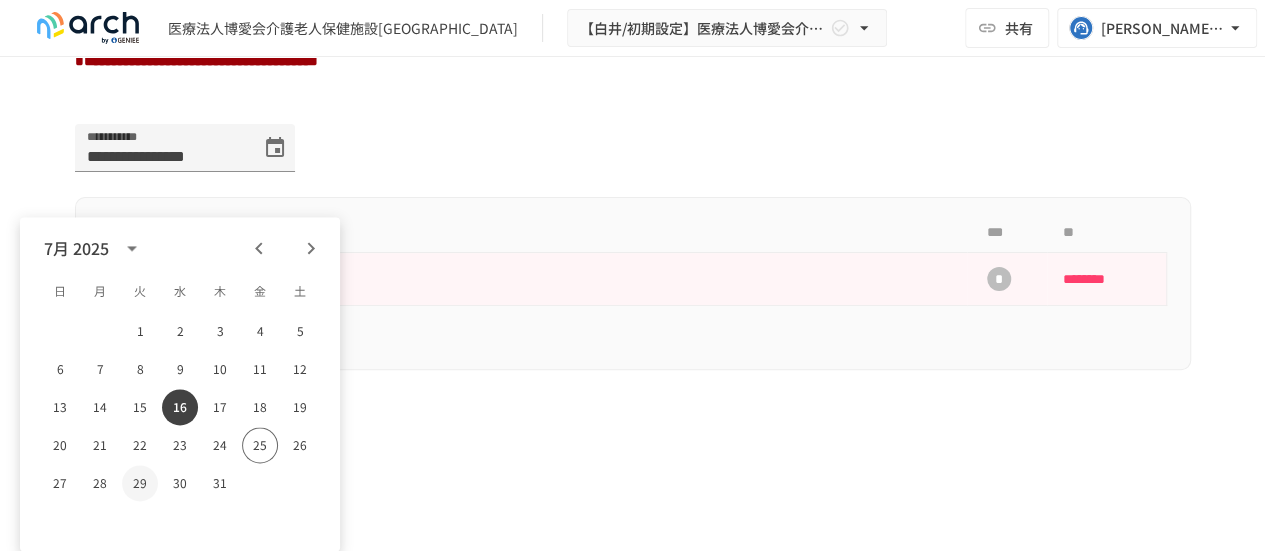 click on "29" at bounding box center (140, 483) 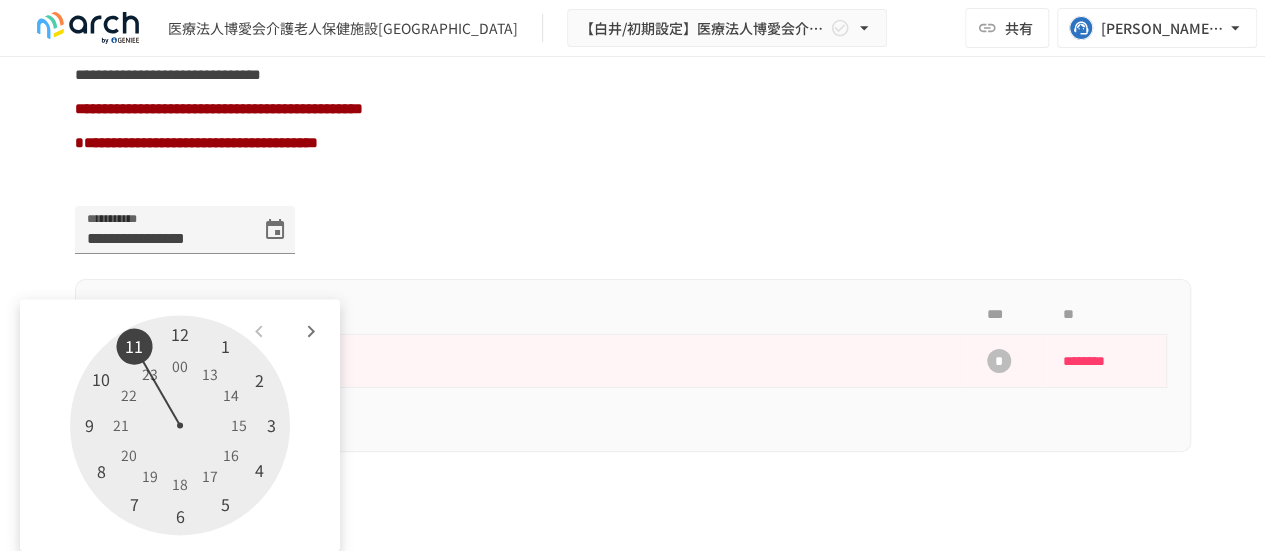 scroll, scrollTop: 30, scrollLeft: 0, axis: vertical 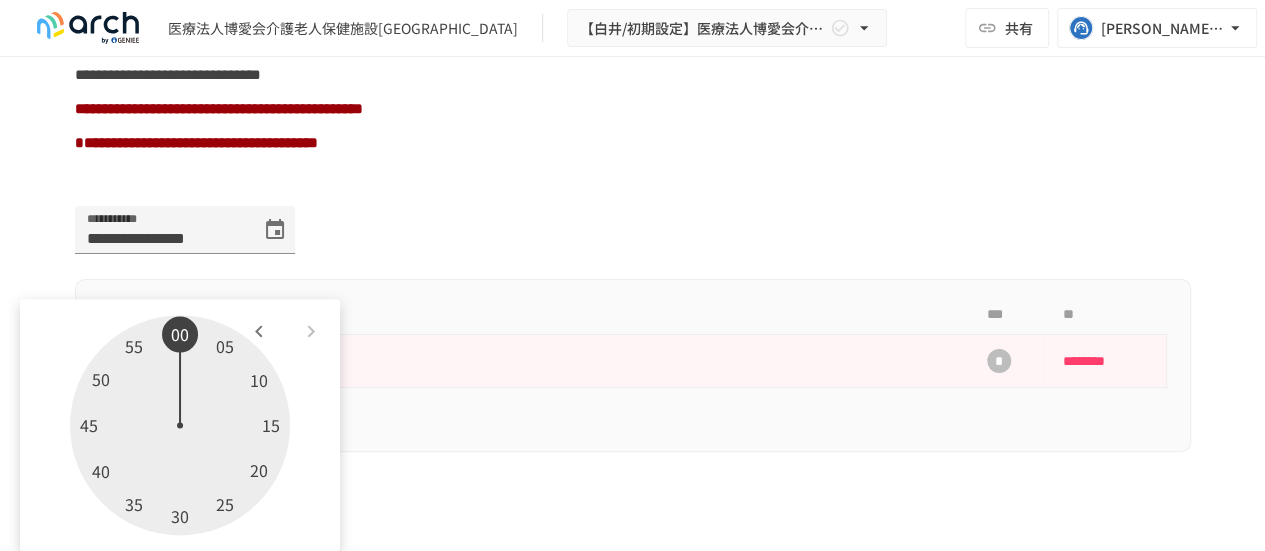 click at bounding box center [180, 425] 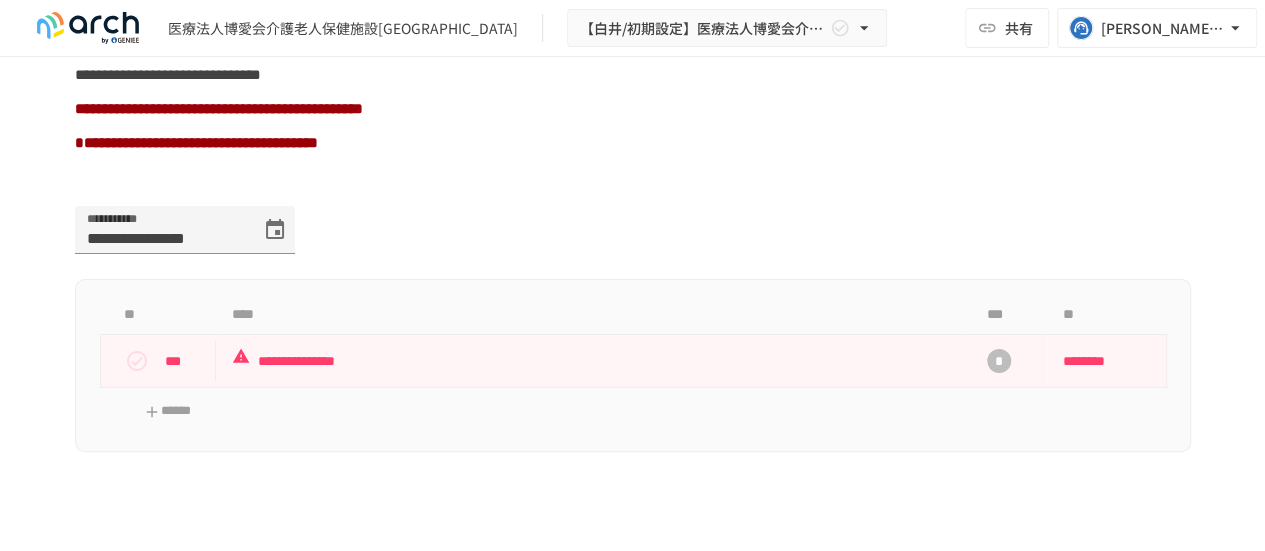 scroll, scrollTop: 0, scrollLeft: 0, axis: both 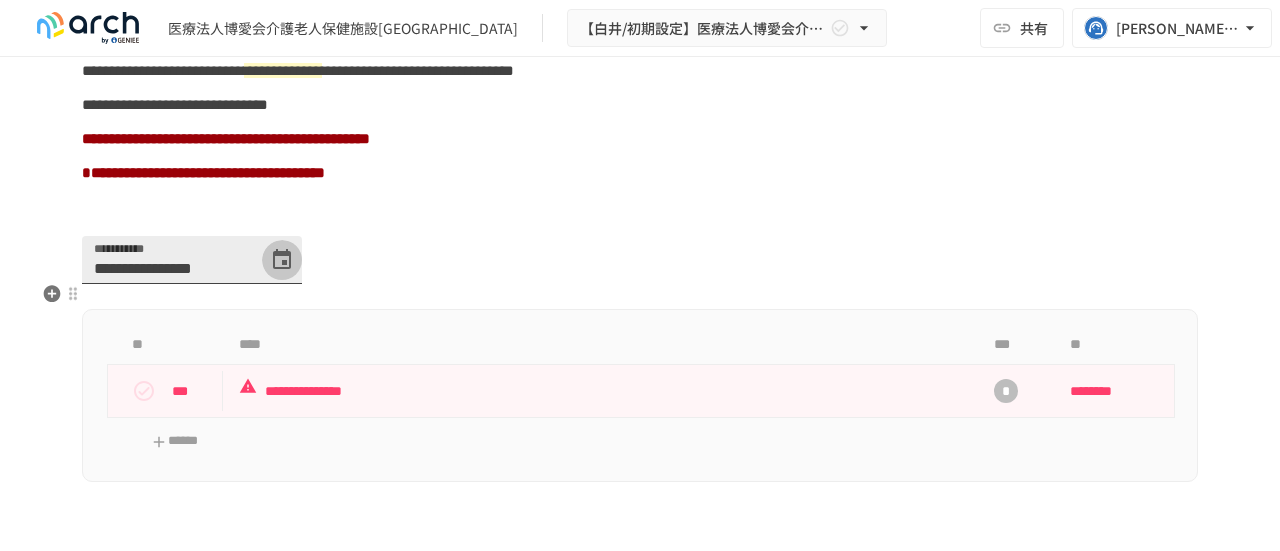 click 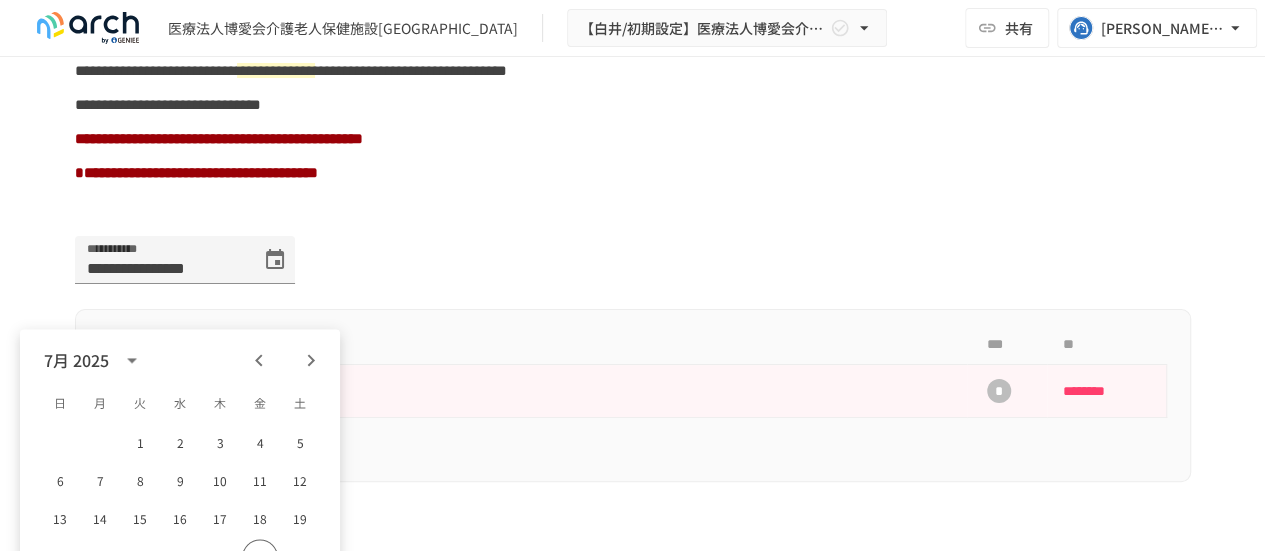 scroll, scrollTop: 112, scrollLeft: 0, axis: vertical 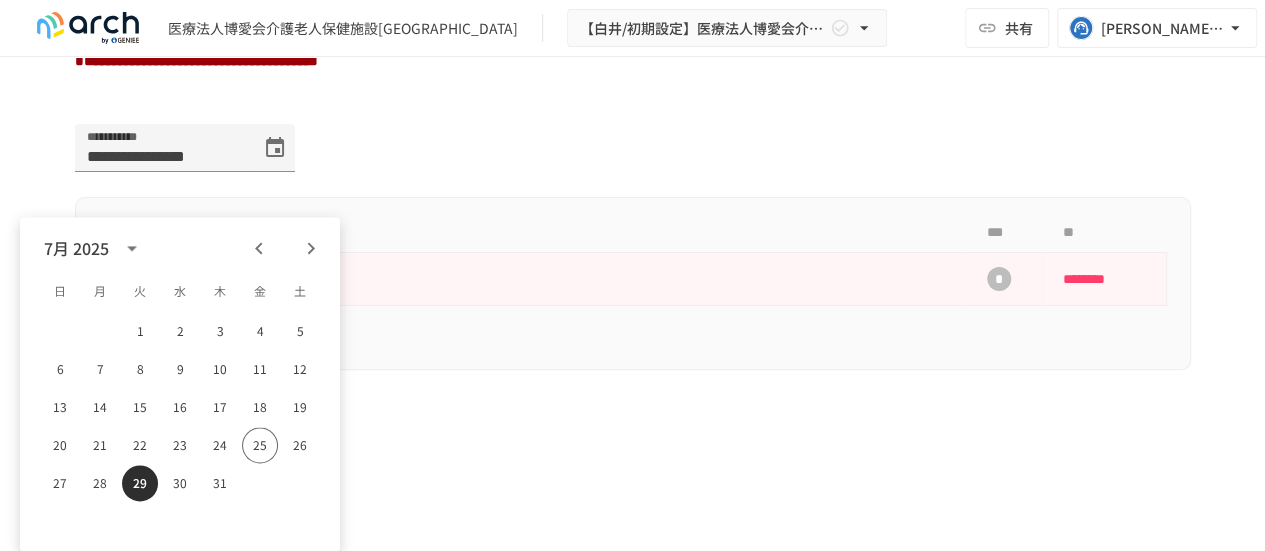 click on "29" at bounding box center [140, 483] 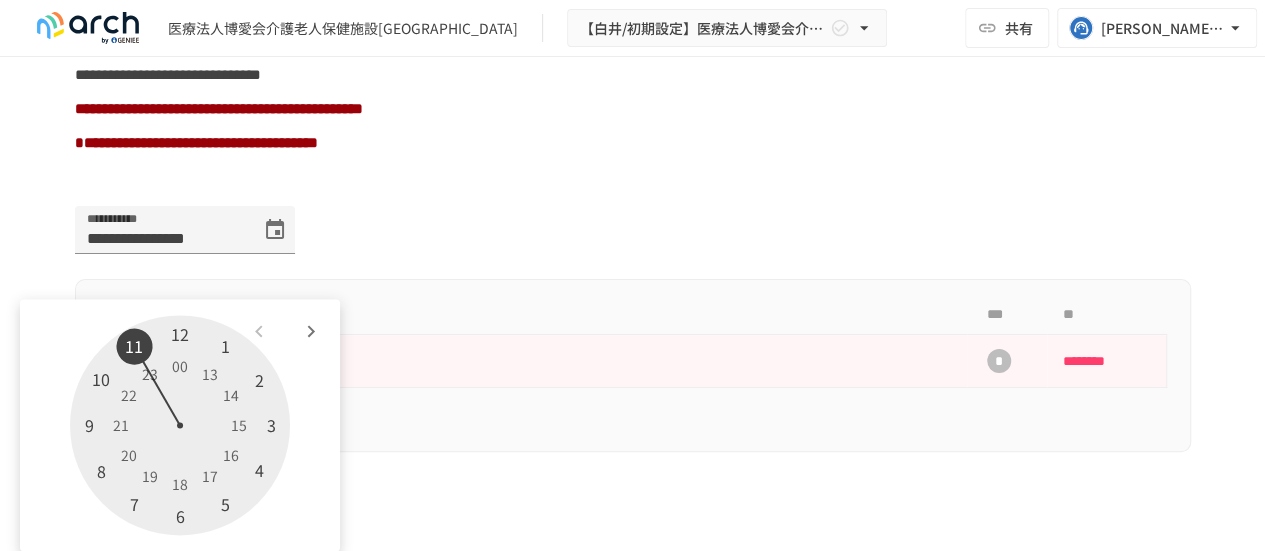 scroll, scrollTop: 30, scrollLeft: 0, axis: vertical 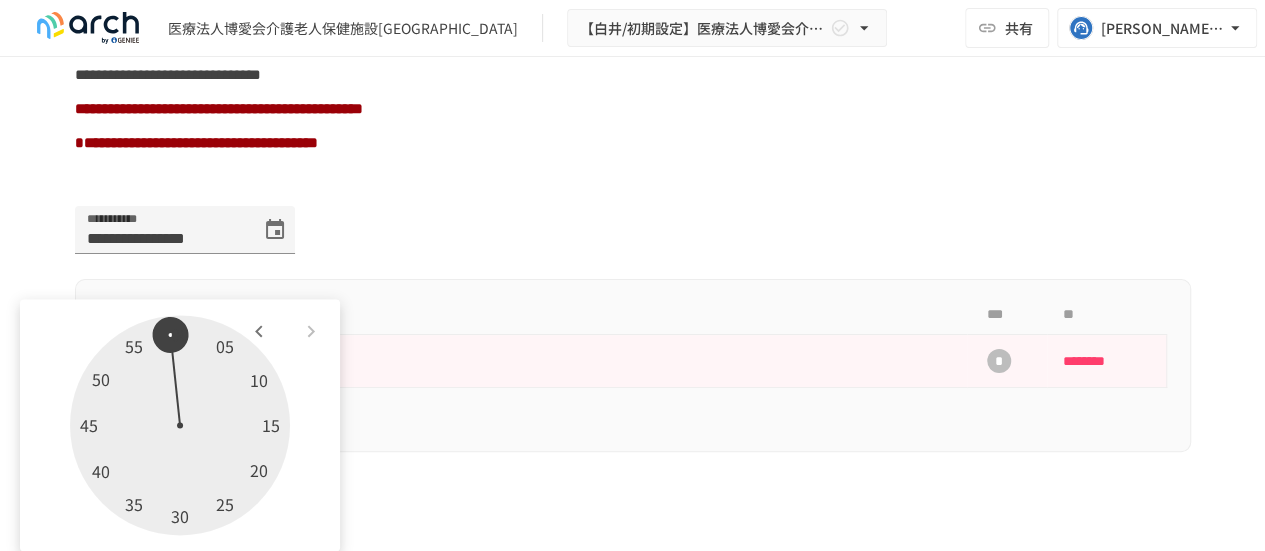 click at bounding box center (180, 425) 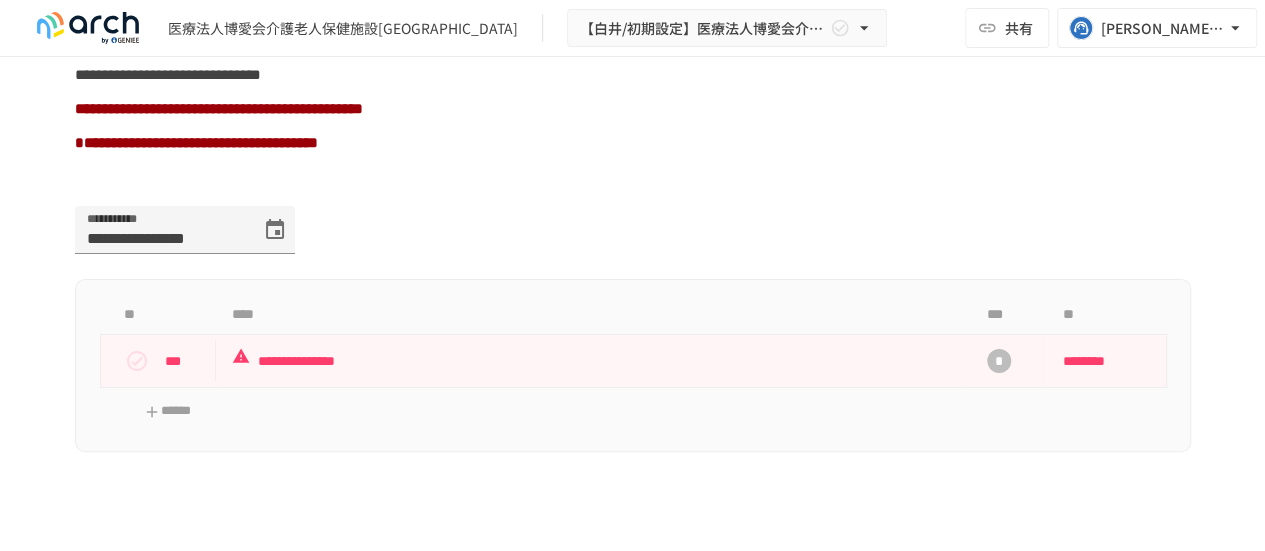scroll, scrollTop: 0, scrollLeft: 0, axis: both 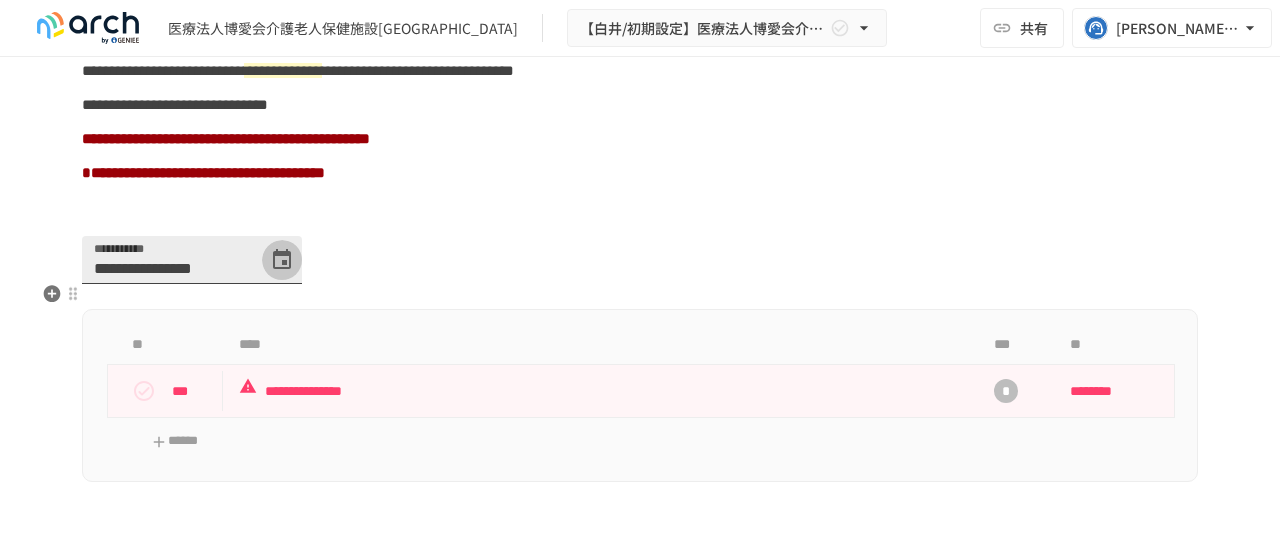 click 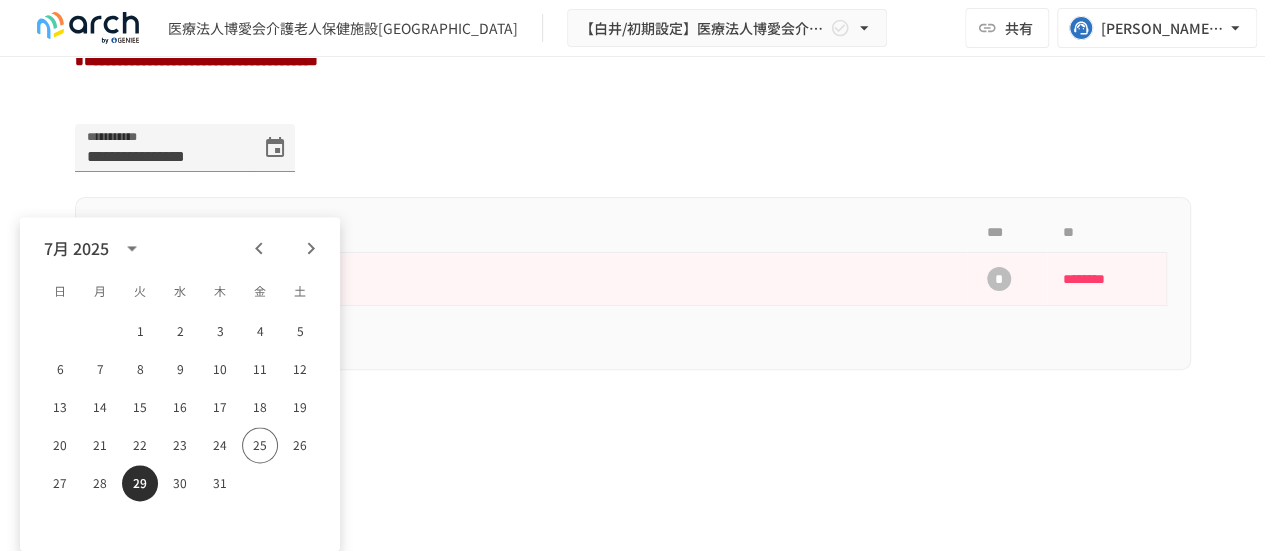 click on "29" at bounding box center [140, 483] 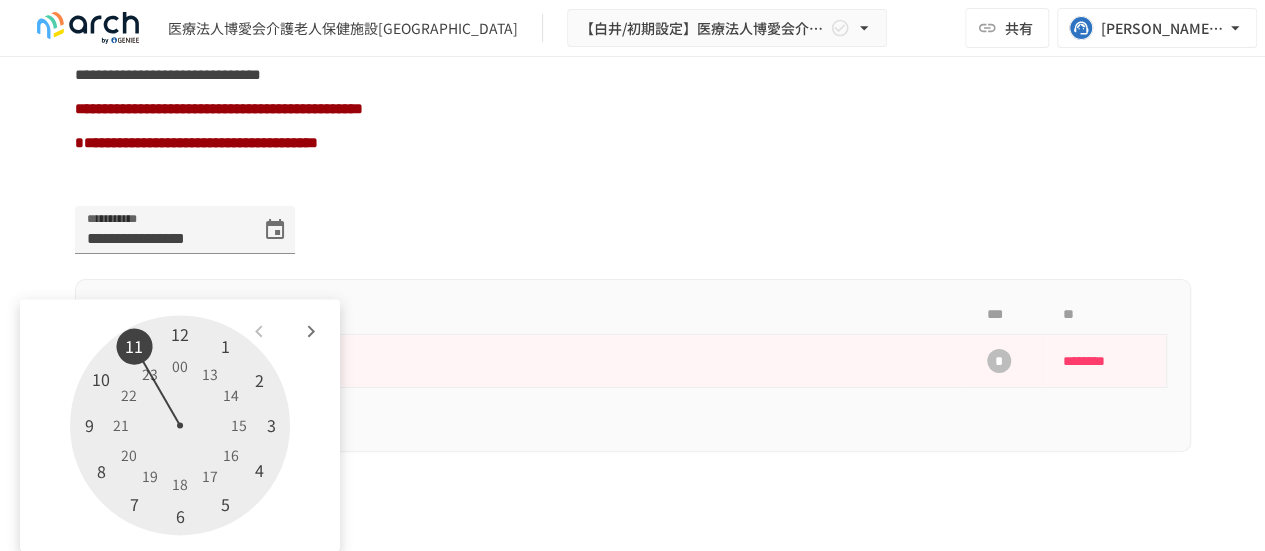 click at bounding box center [180, 425] 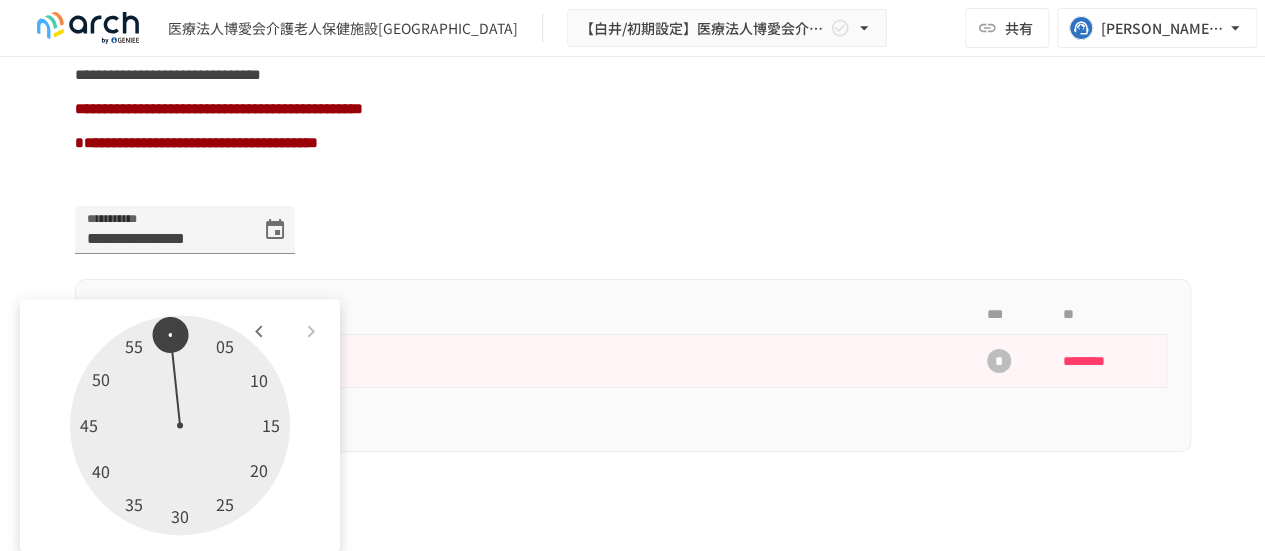 click at bounding box center (180, 425) 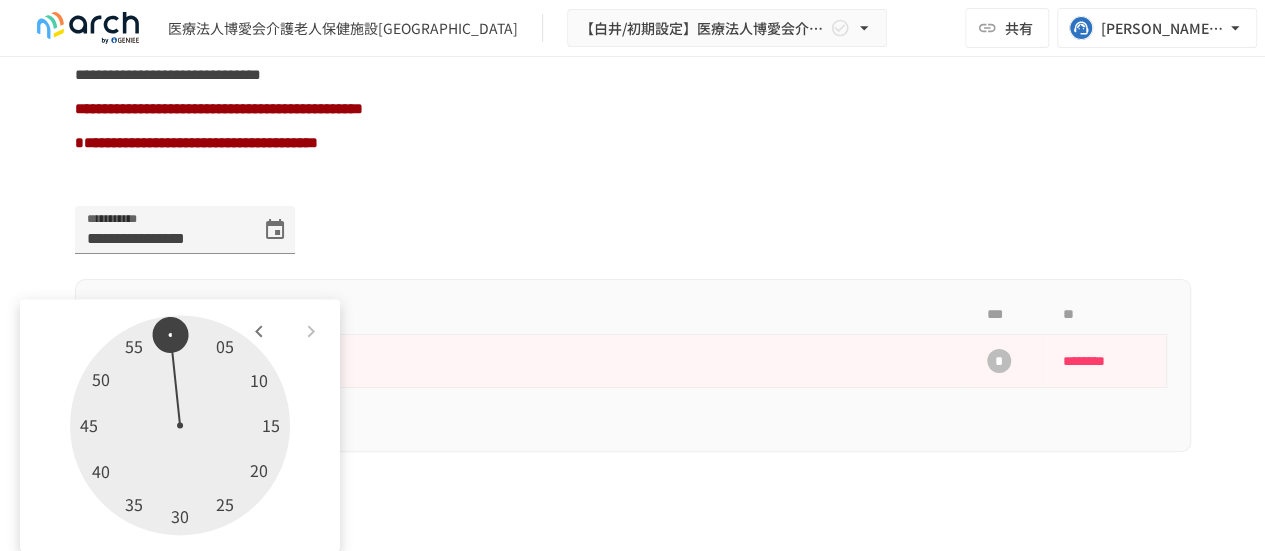 type on "**********" 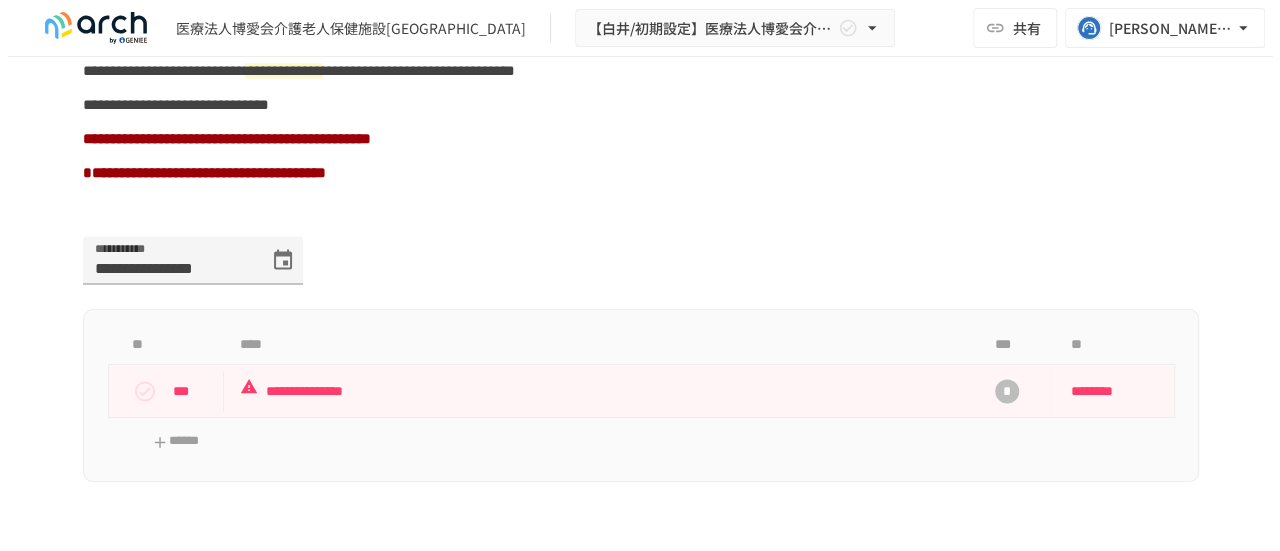 scroll, scrollTop: 0, scrollLeft: 0, axis: both 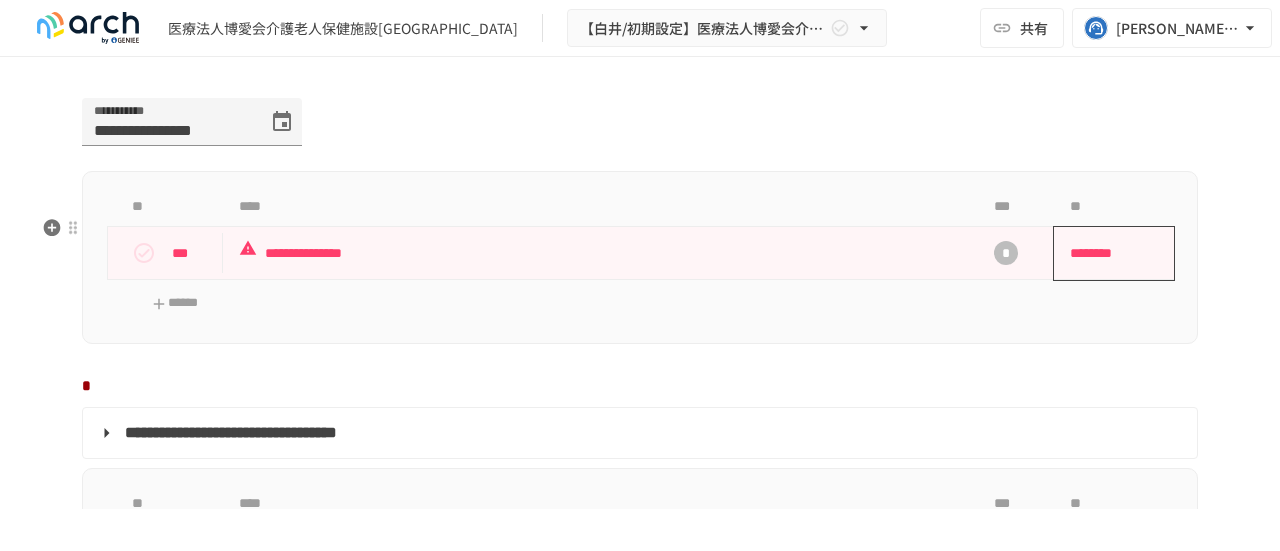 click on "********" at bounding box center (1114, 253) 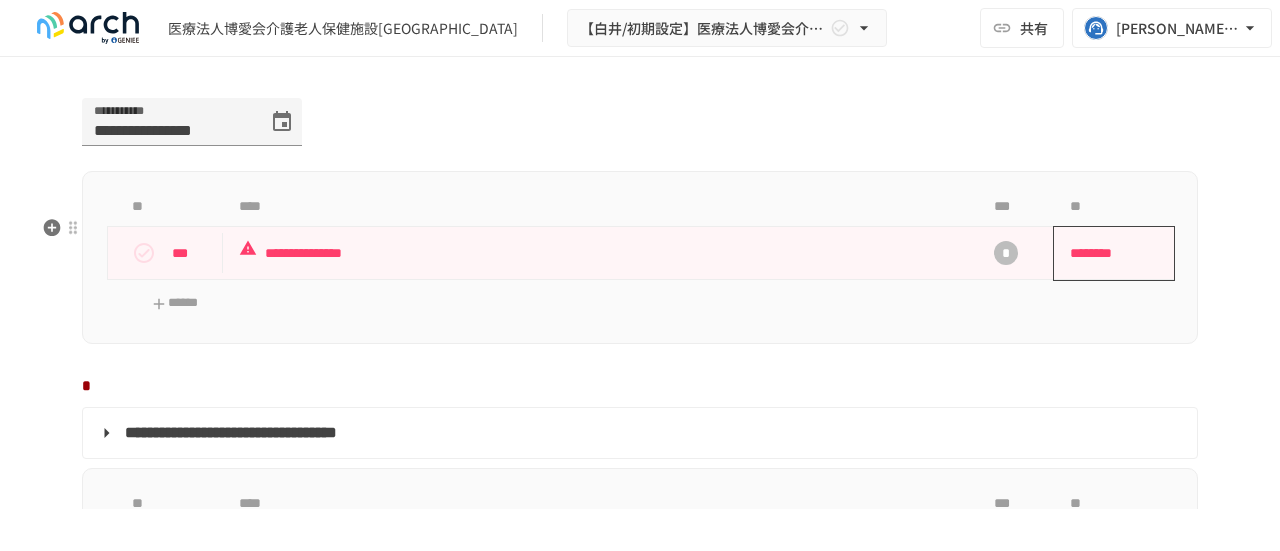 click on "********" at bounding box center (1107, 253) 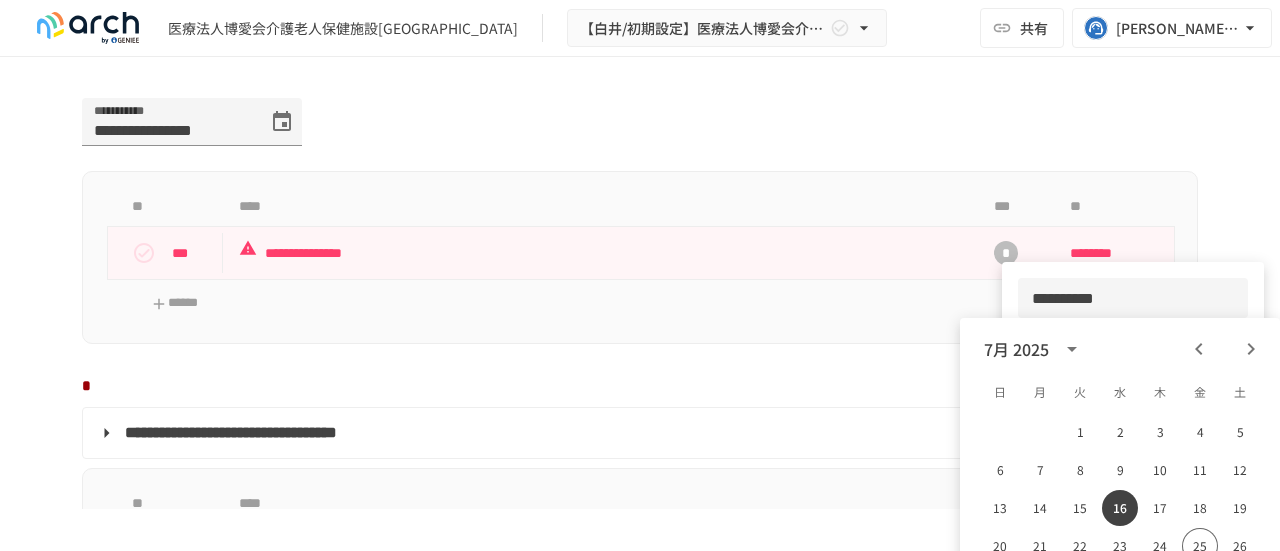 click at bounding box center [640, 275] 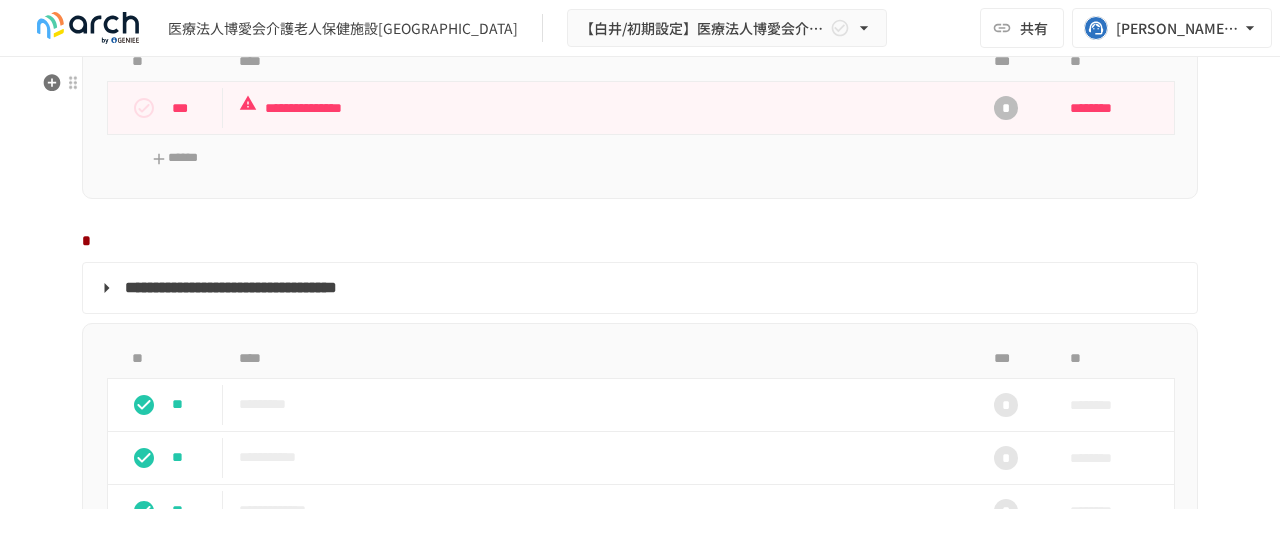 scroll, scrollTop: 1640, scrollLeft: 0, axis: vertical 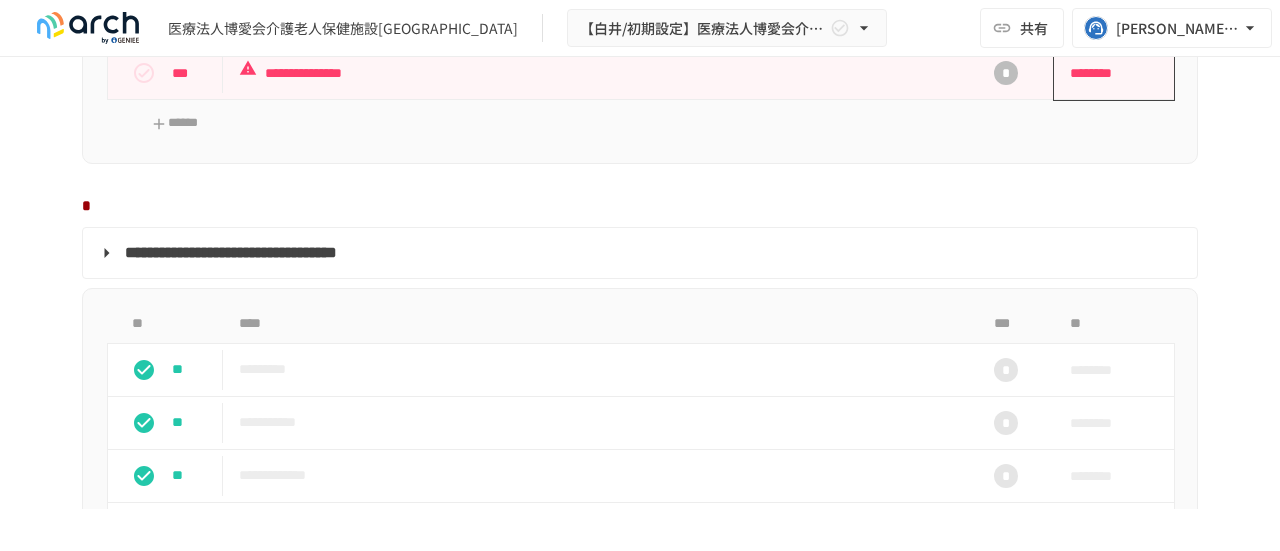click on "********" at bounding box center [1107, 73] 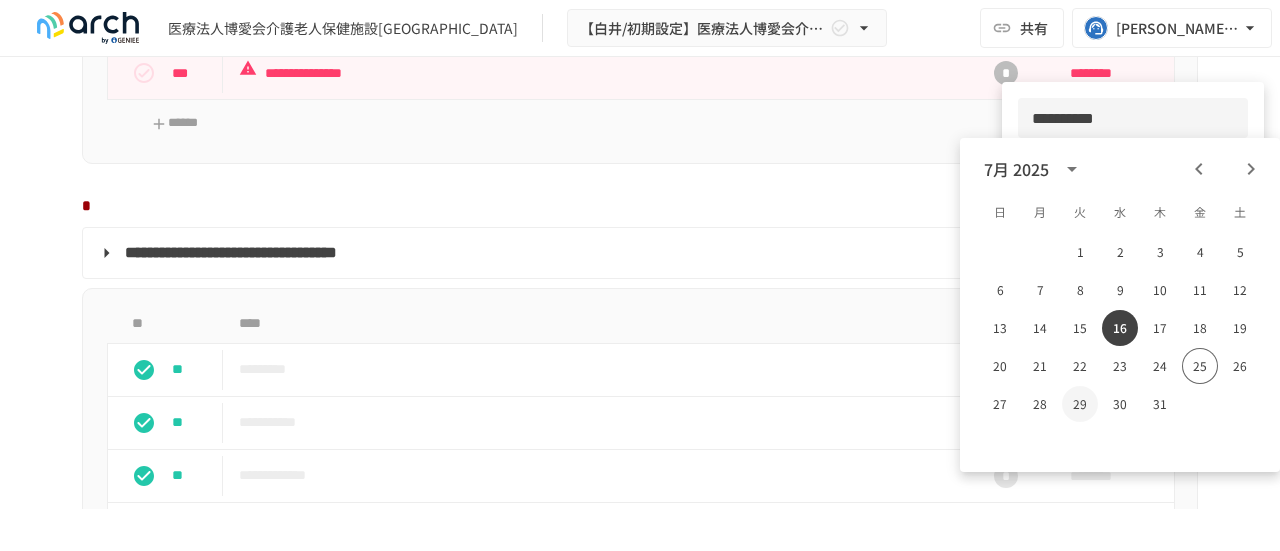 click on "29" at bounding box center [1080, 404] 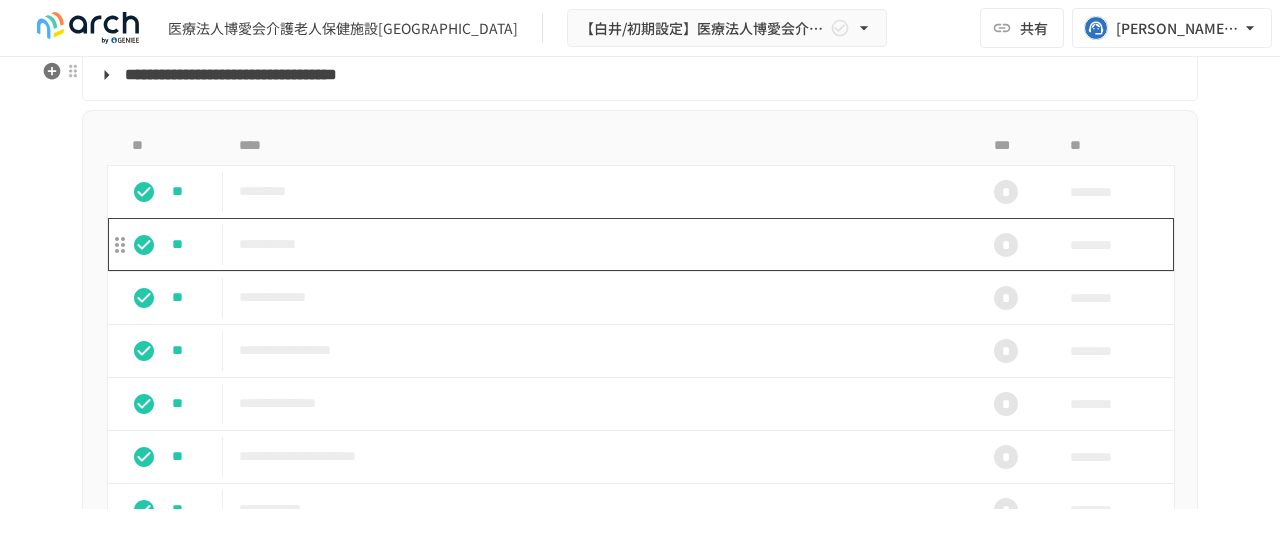 scroll, scrollTop: 1848, scrollLeft: 0, axis: vertical 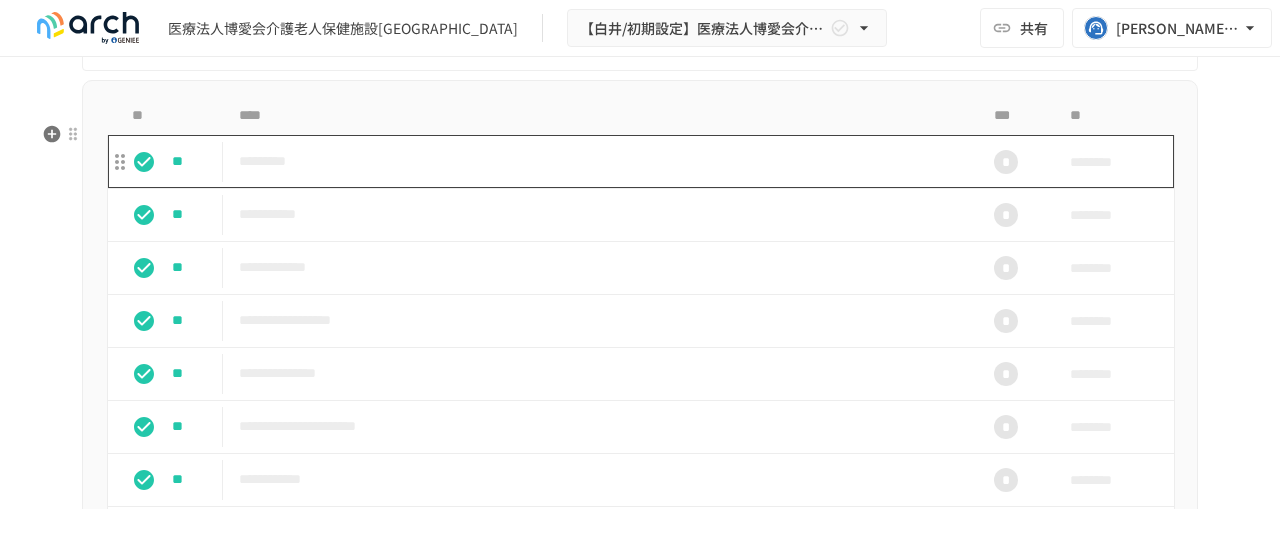 click on "*********" at bounding box center (598, 161) 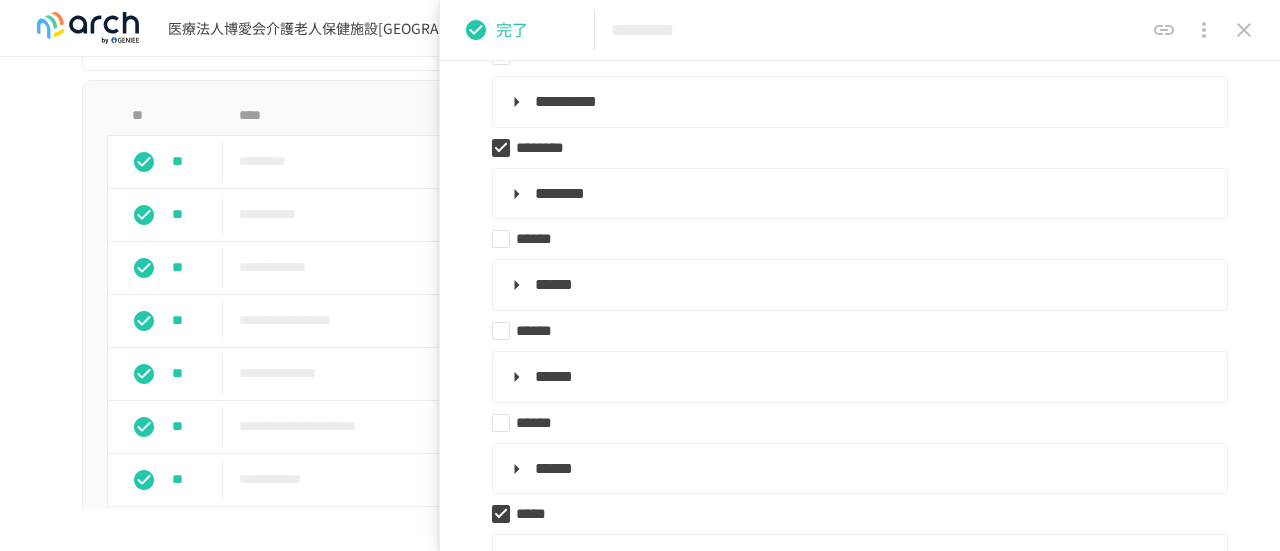scroll, scrollTop: 418, scrollLeft: 0, axis: vertical 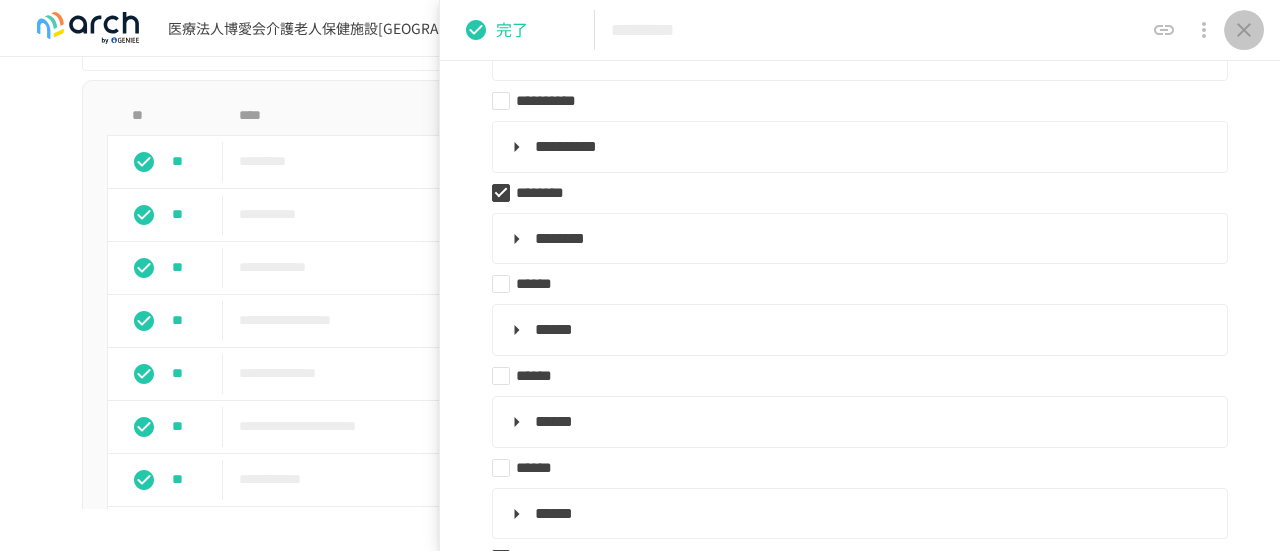 click 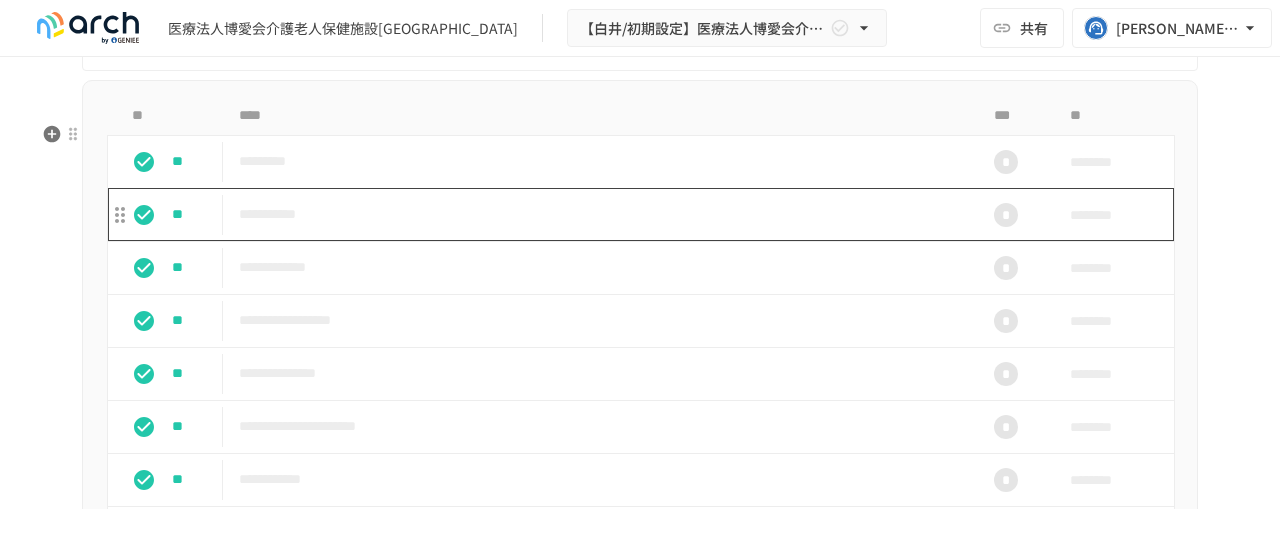click on "**********" at bounding box center (598, 214) 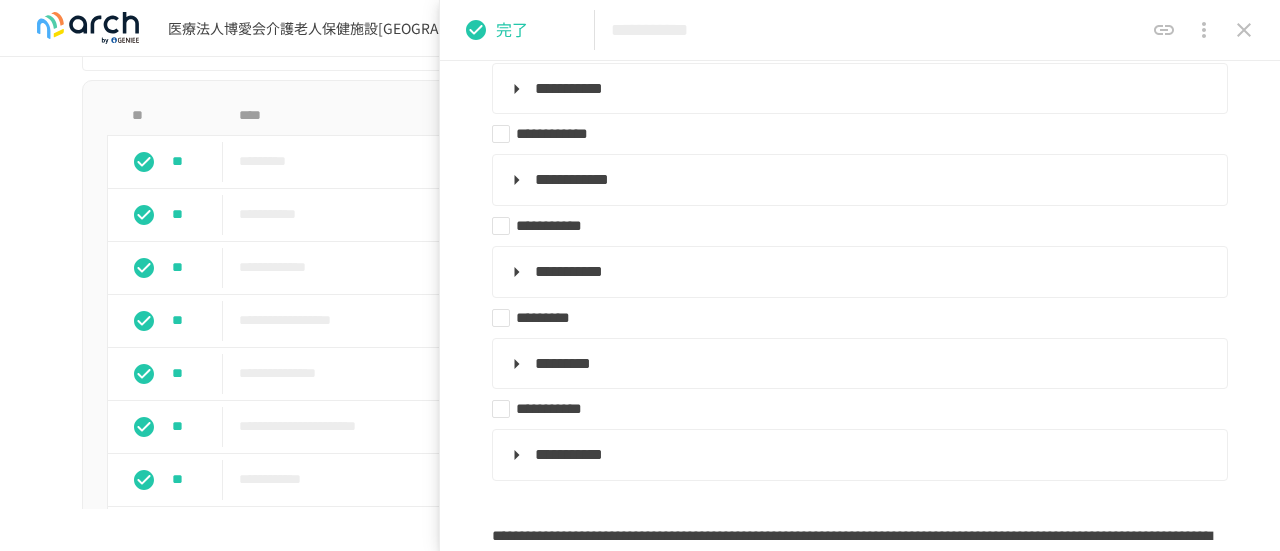scroll, scrollTop: 358, scrollLeft: 0, axis: vertical 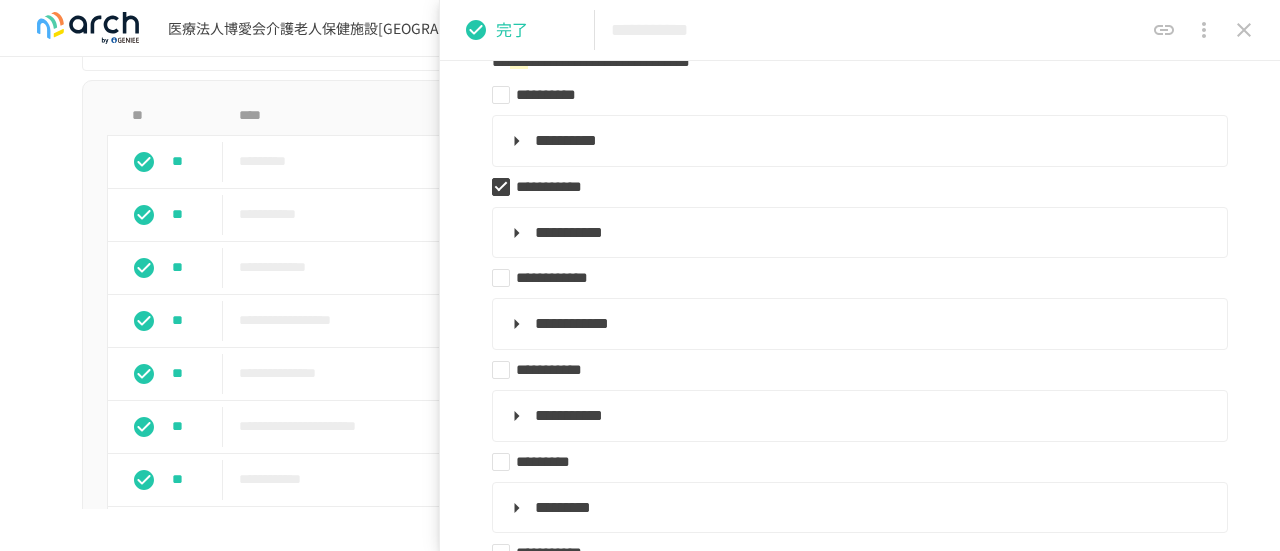click 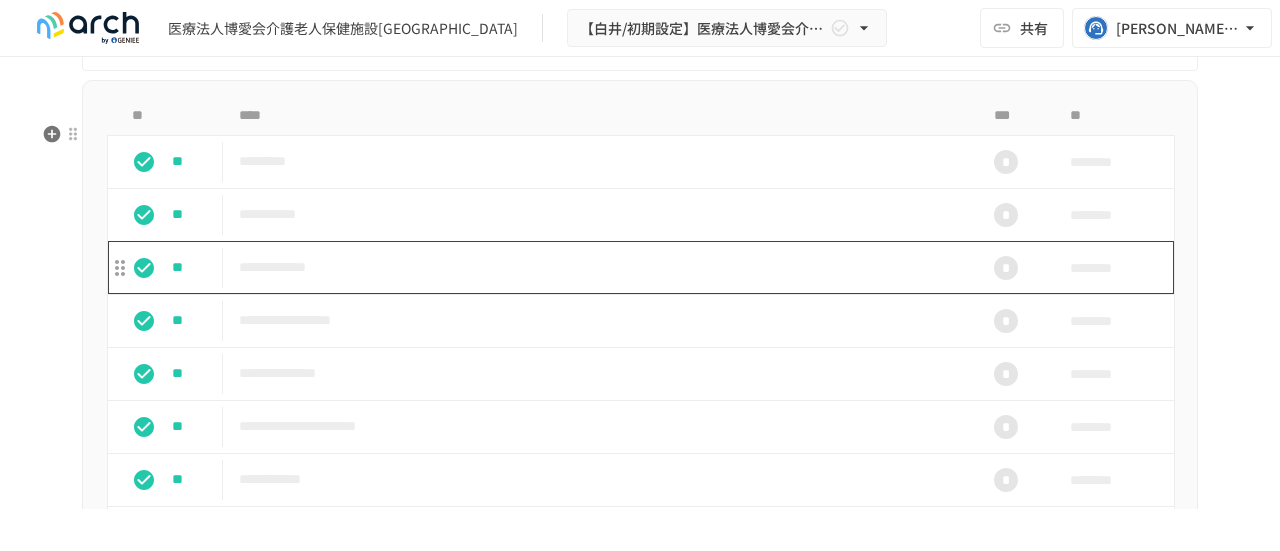 click on "**********" at bounding box center [598, 267] 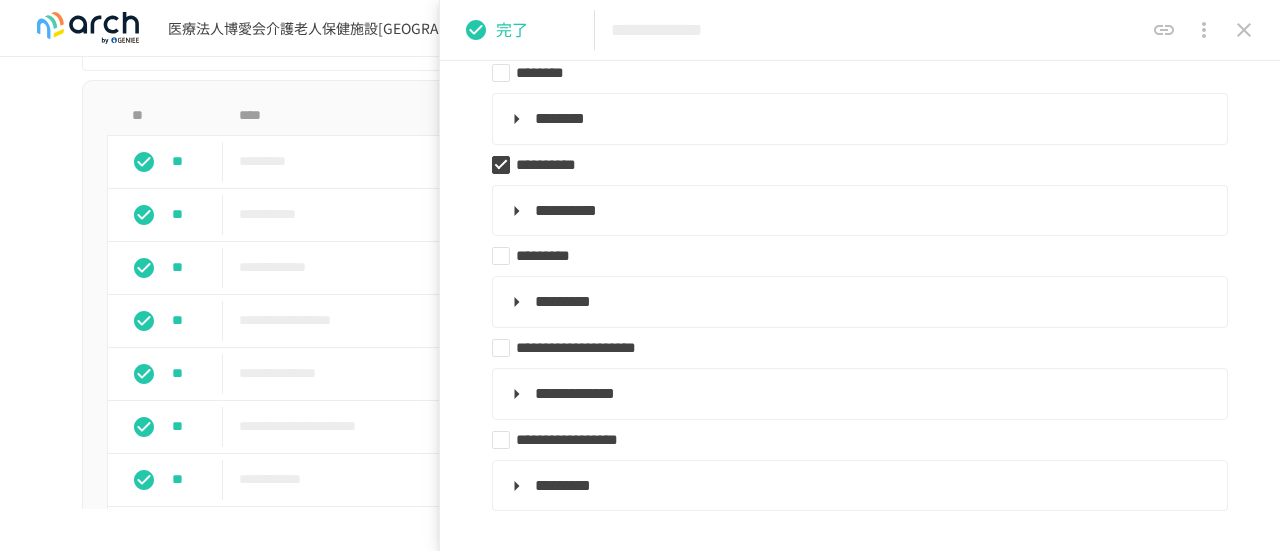 scroll, scrollTop: 906, scrollLeft: 0, axis: vertical 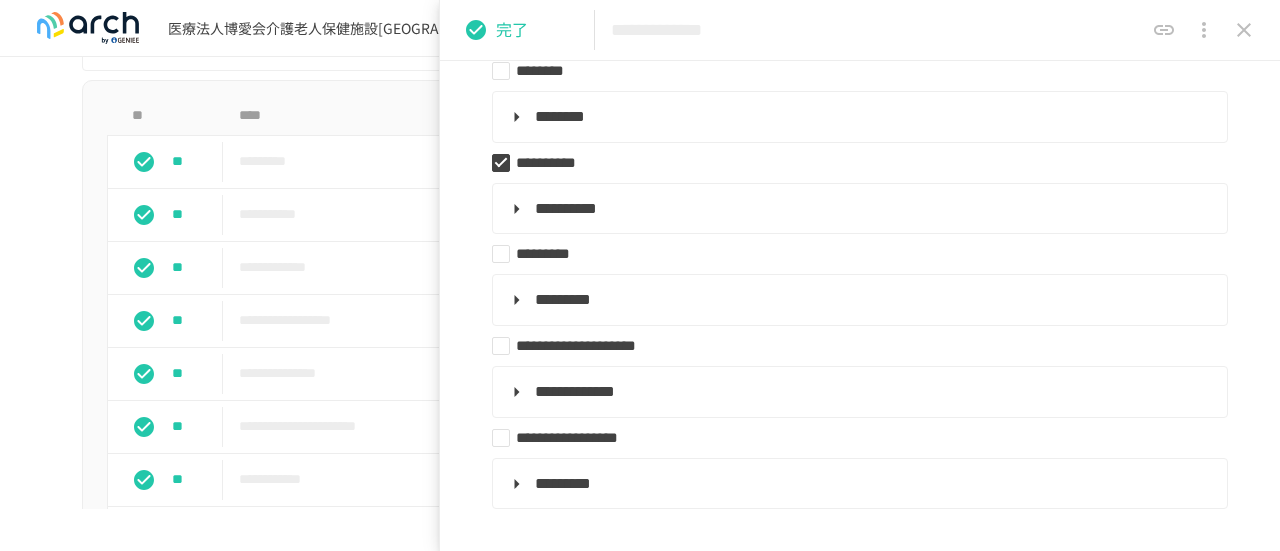 click 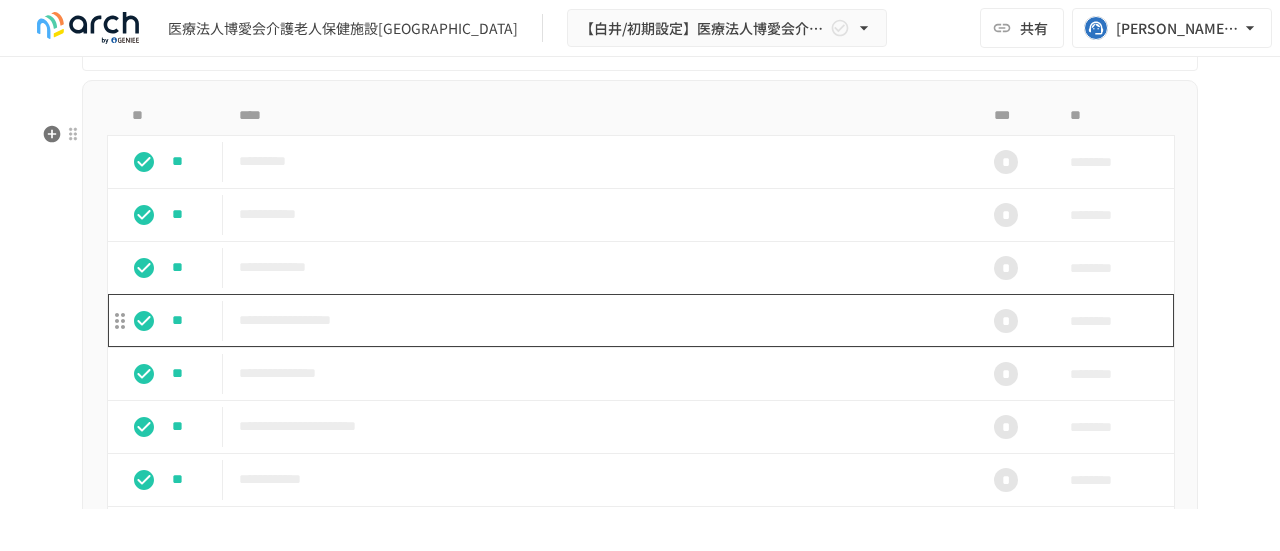 click on "**********" at bounding box center (598, 320) 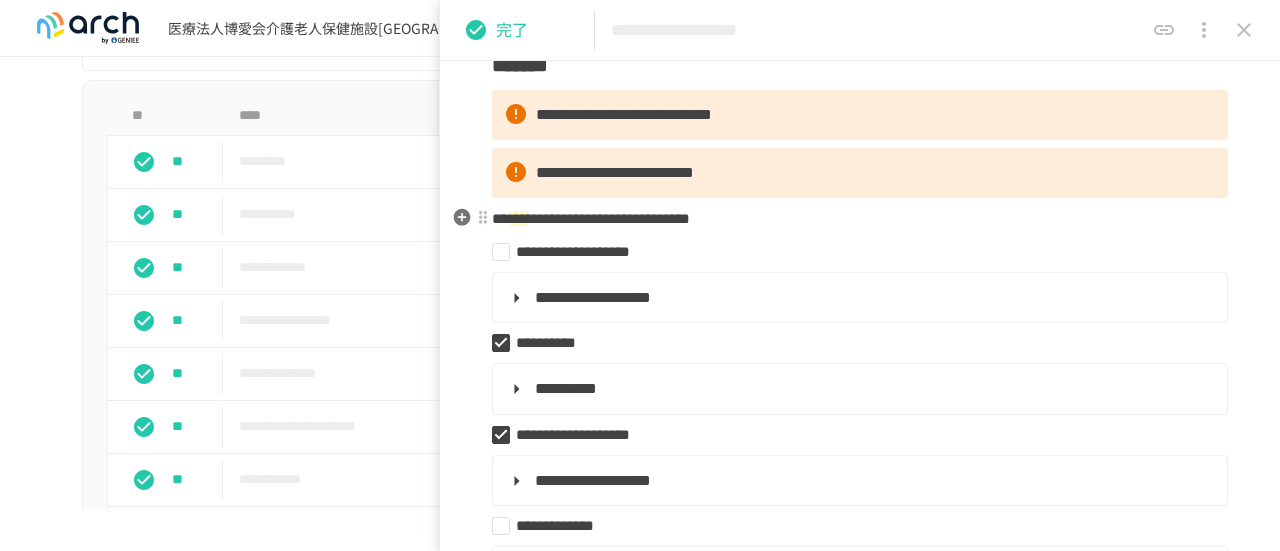 scroll, scrollTop: 365, scrollLeft: 0, axis: vertical 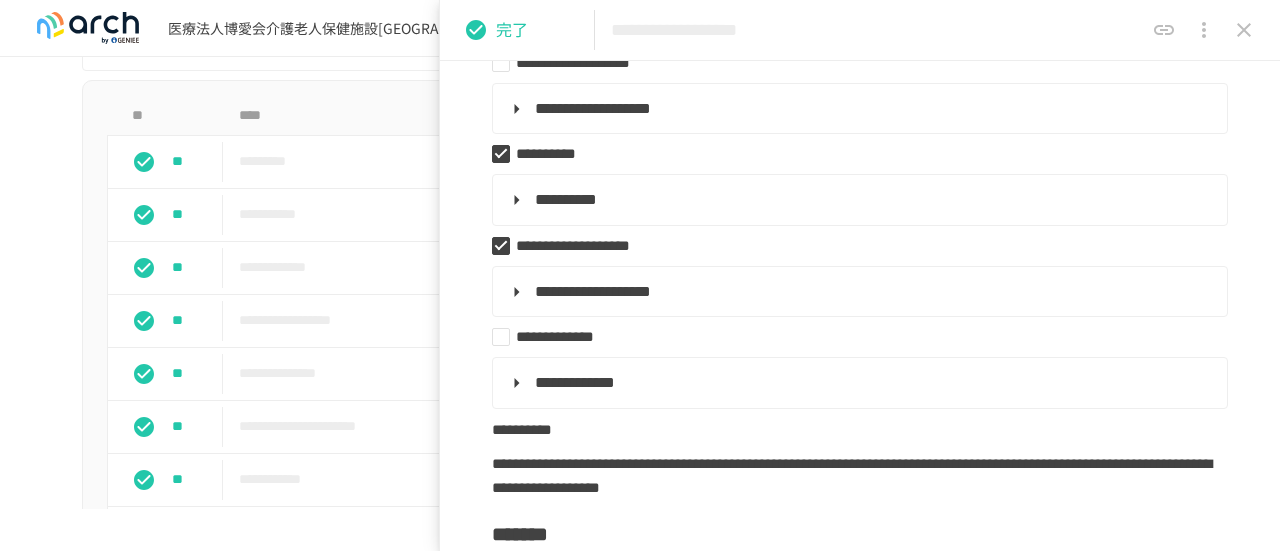 click 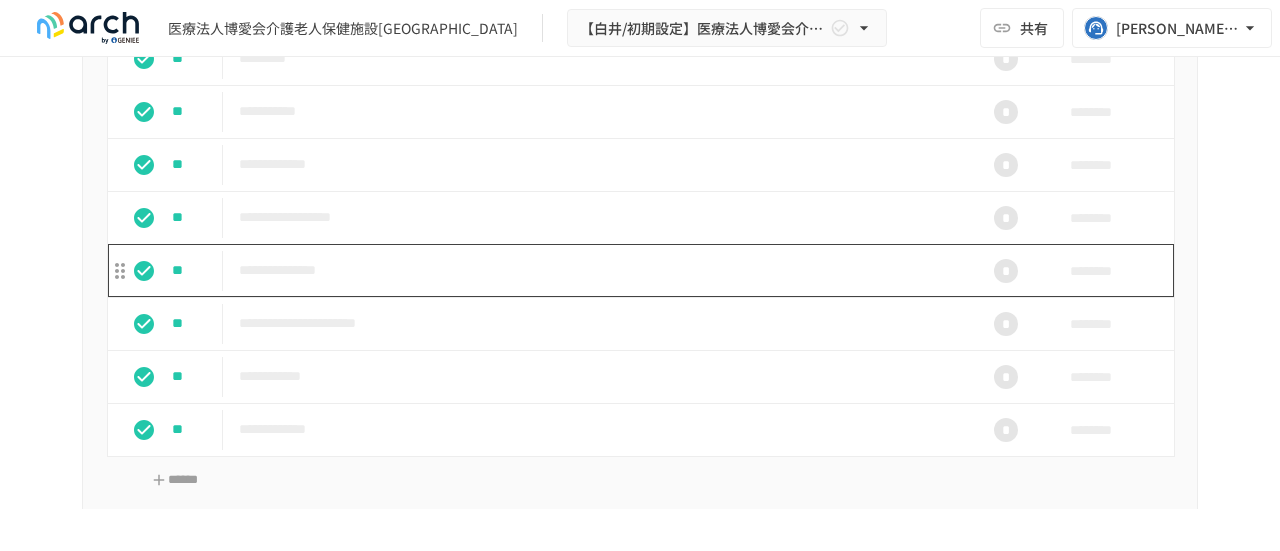 scroll, scrollTop: 1952, scrollLeft: 0, axis: vertical 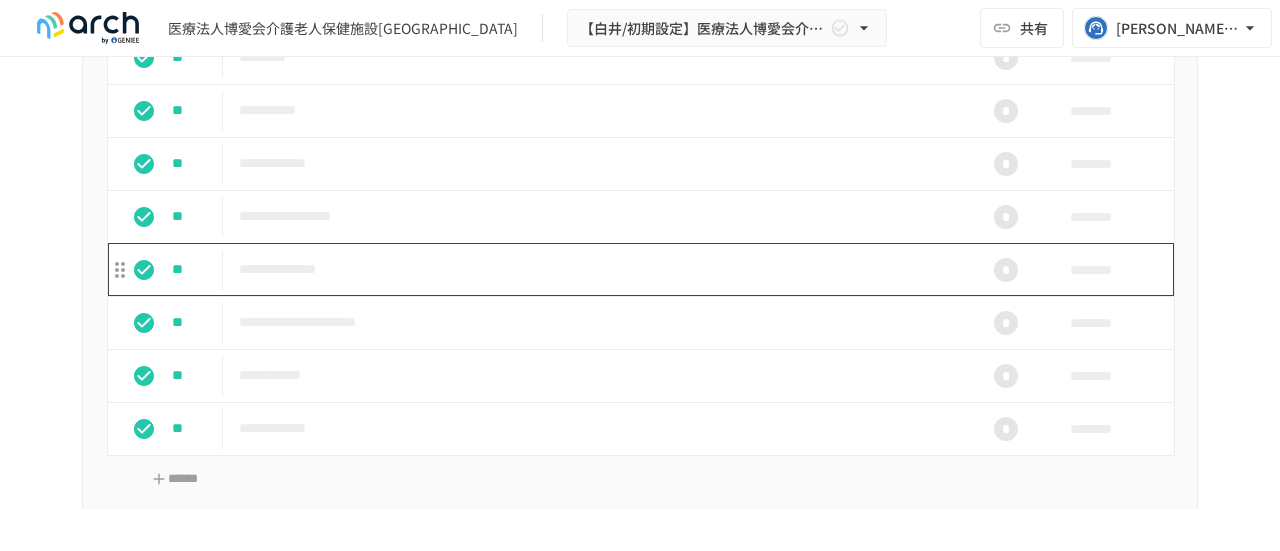 click on "**********" at bounding box center [598, 269] 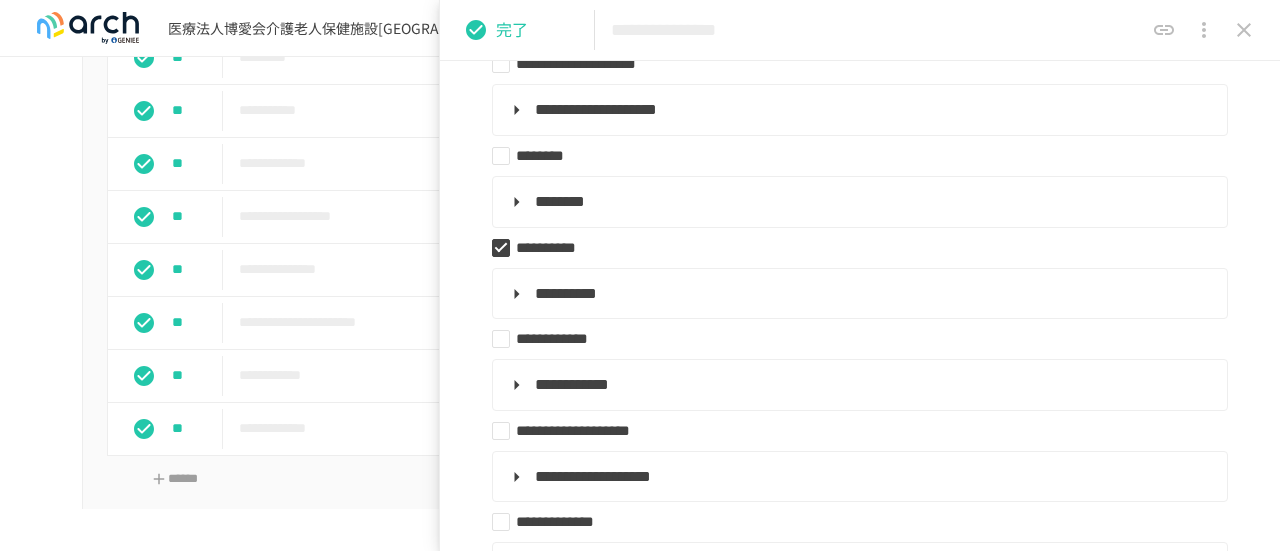 scroll, scrollTop: 437, scrollLeft: 0, axis: vertical 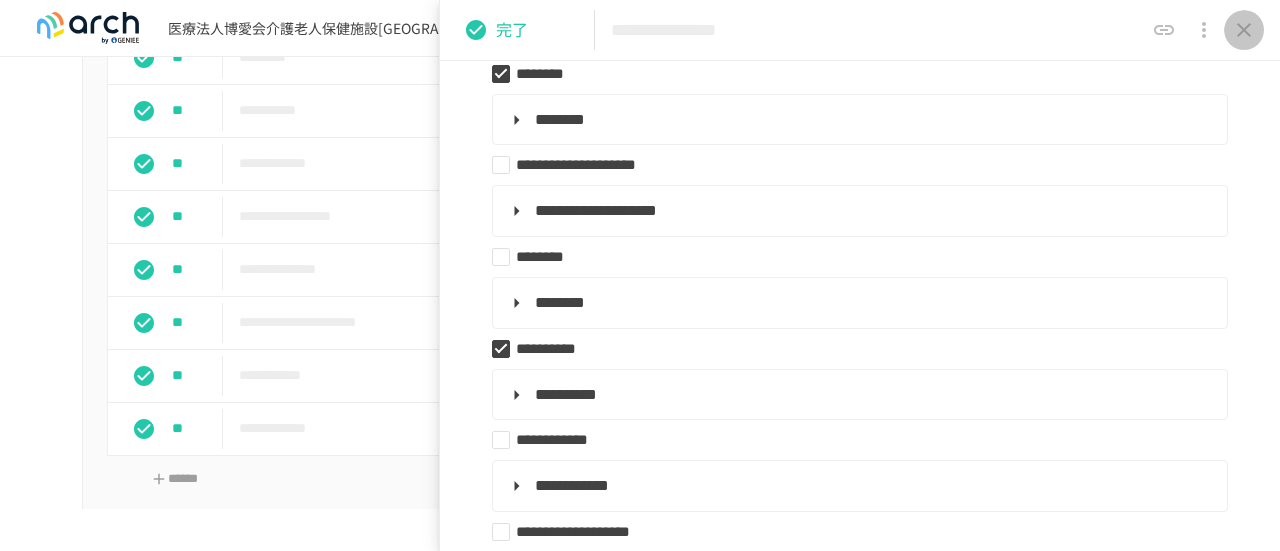 click 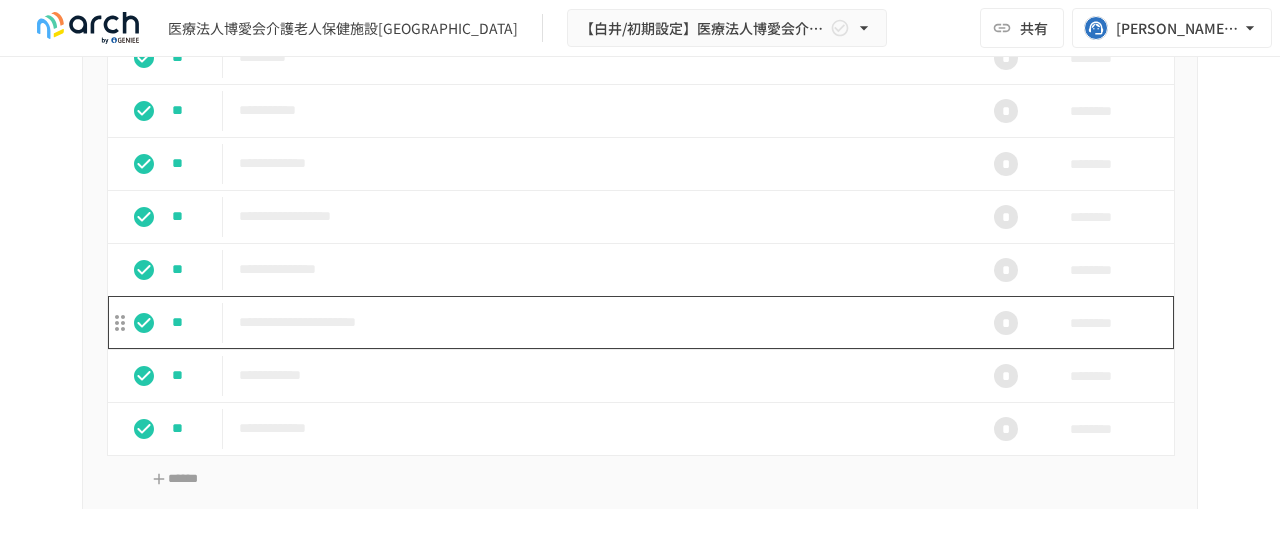 click on "**********" at bounding box center [598, 322] 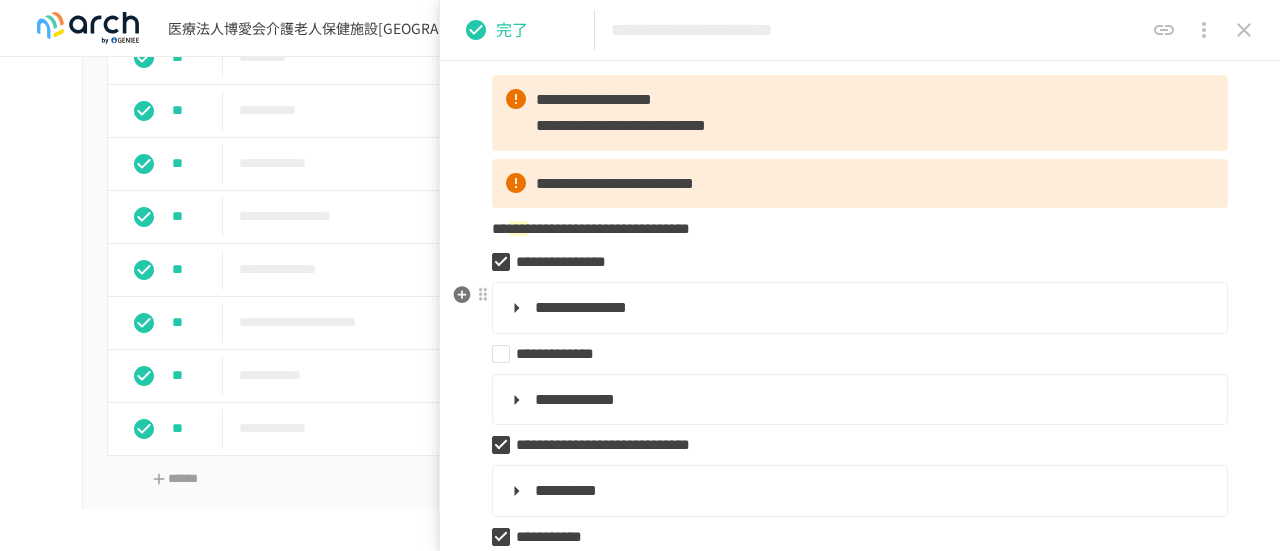 scroll, scrollTop: 296, scrollLeft: 0, axis: vertical 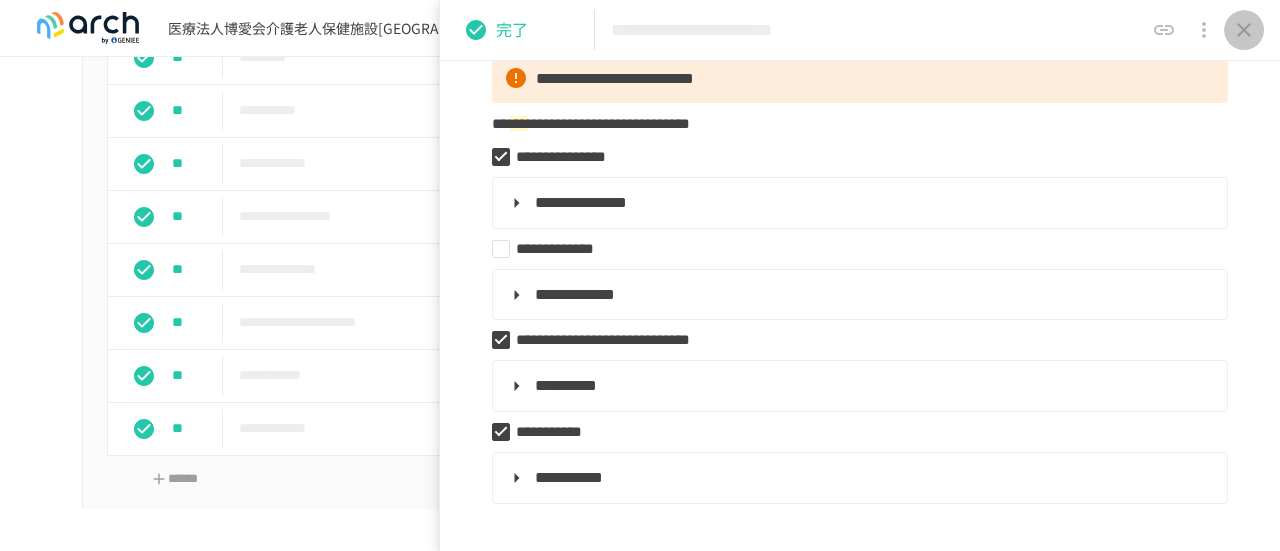 click at bounding box center [1244, 30] 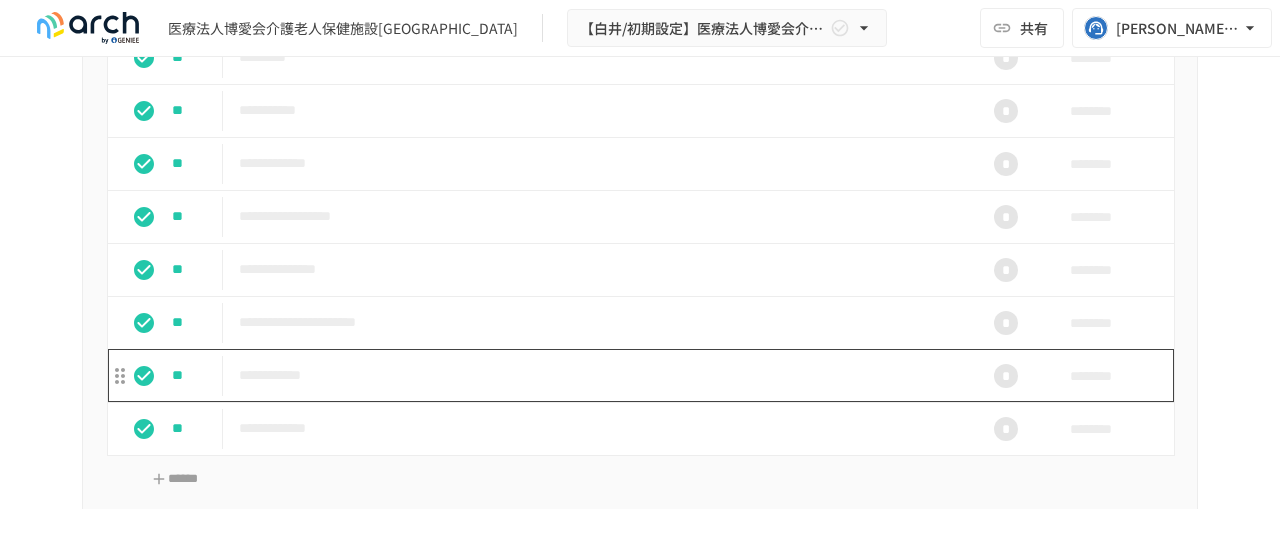 click on "**********" at bounding box center (598, 375) 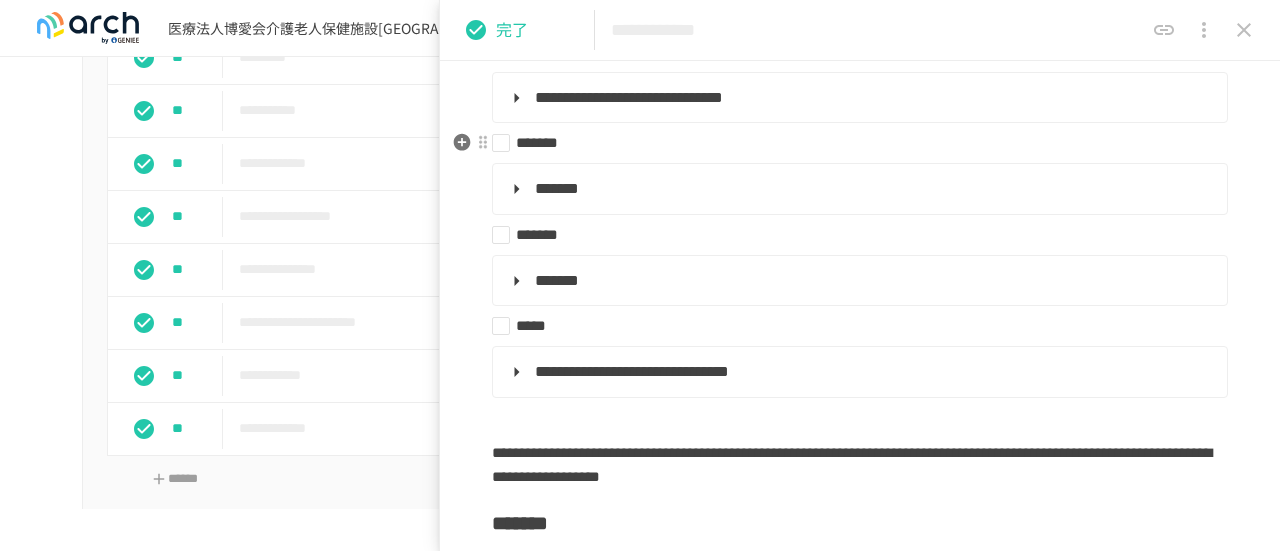 scroll, scrollTop: 0, scrollLeft: 0, axis: both 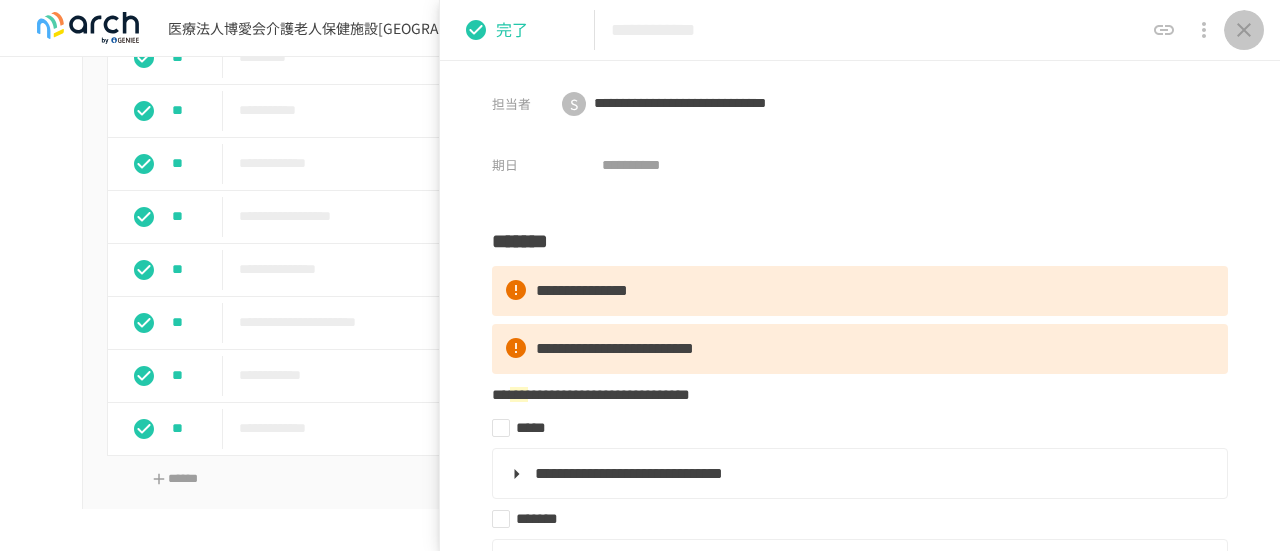 click 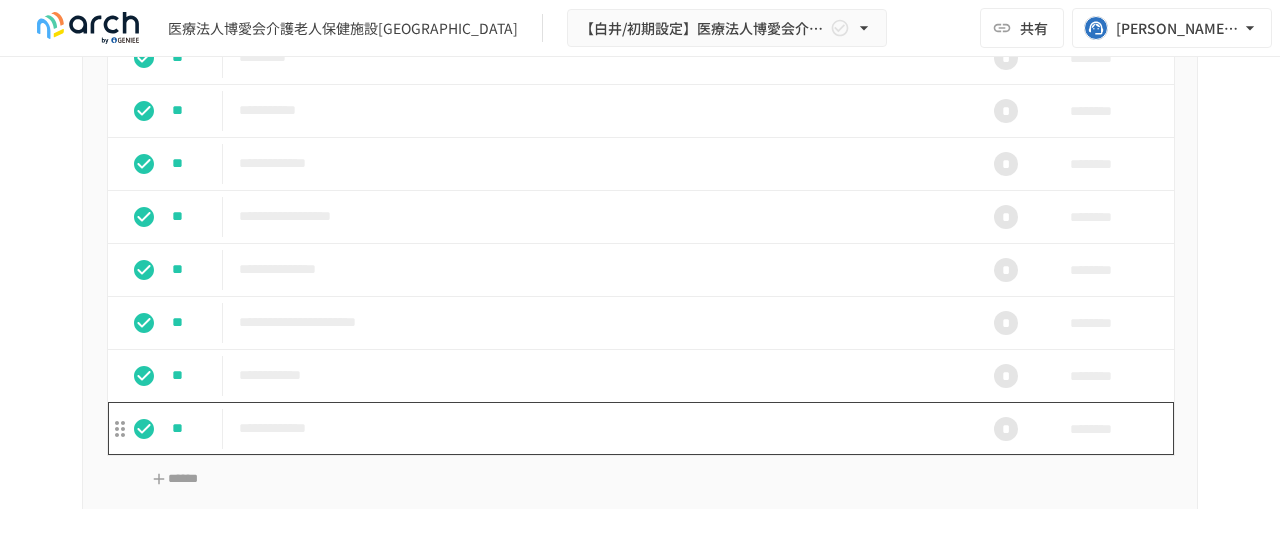 click on "**********" at bounding box center (598, 428) 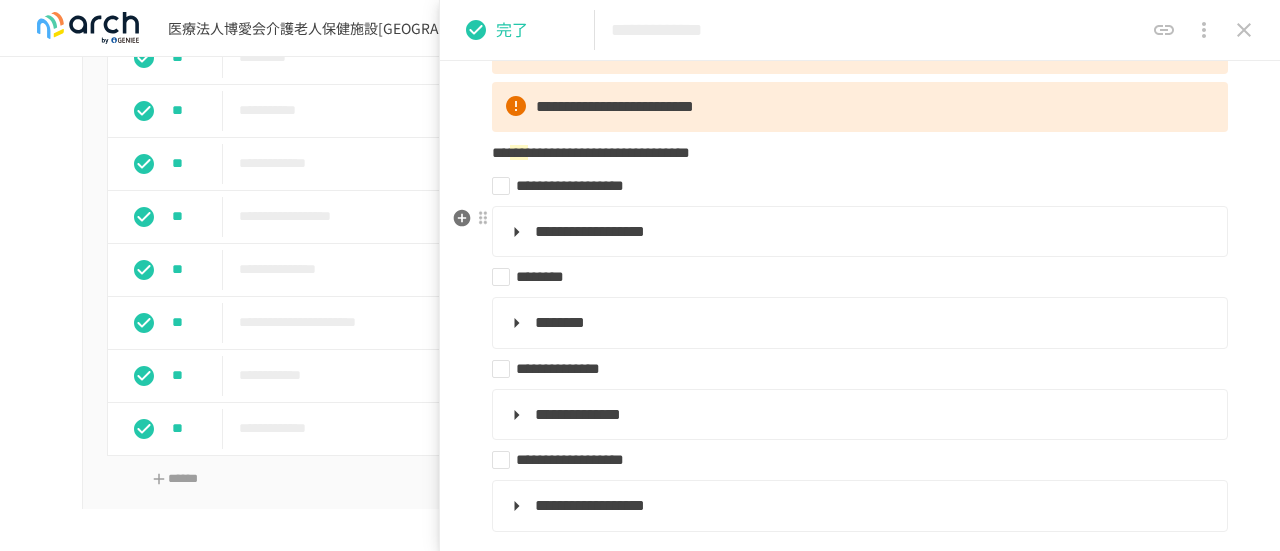 scroll, scrollTop: 228, scrollLeft: 0, axis: vertical 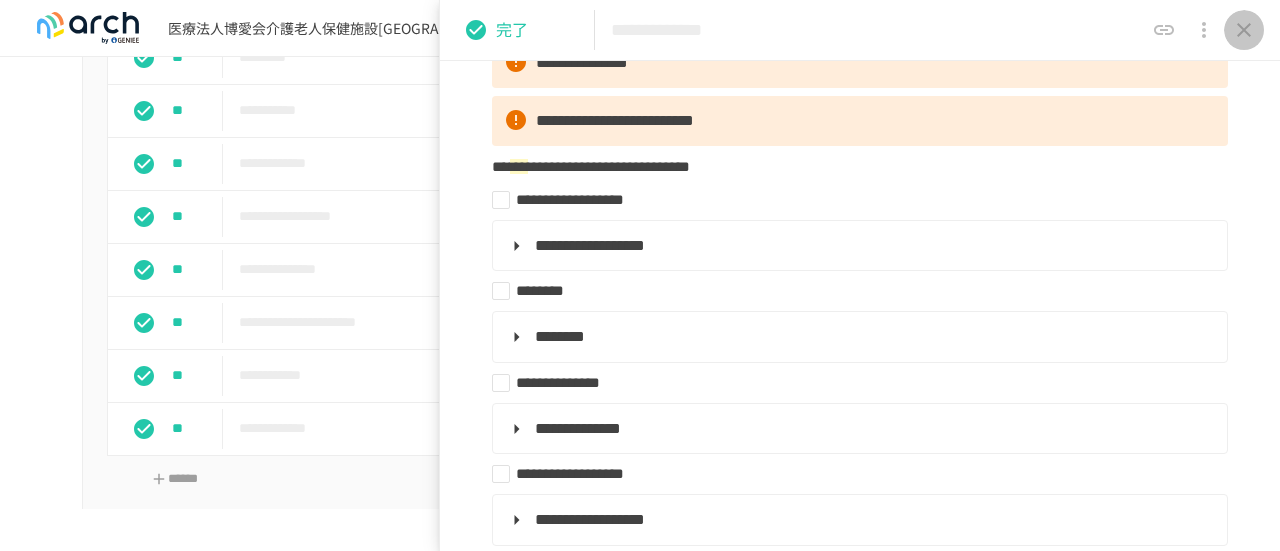 click 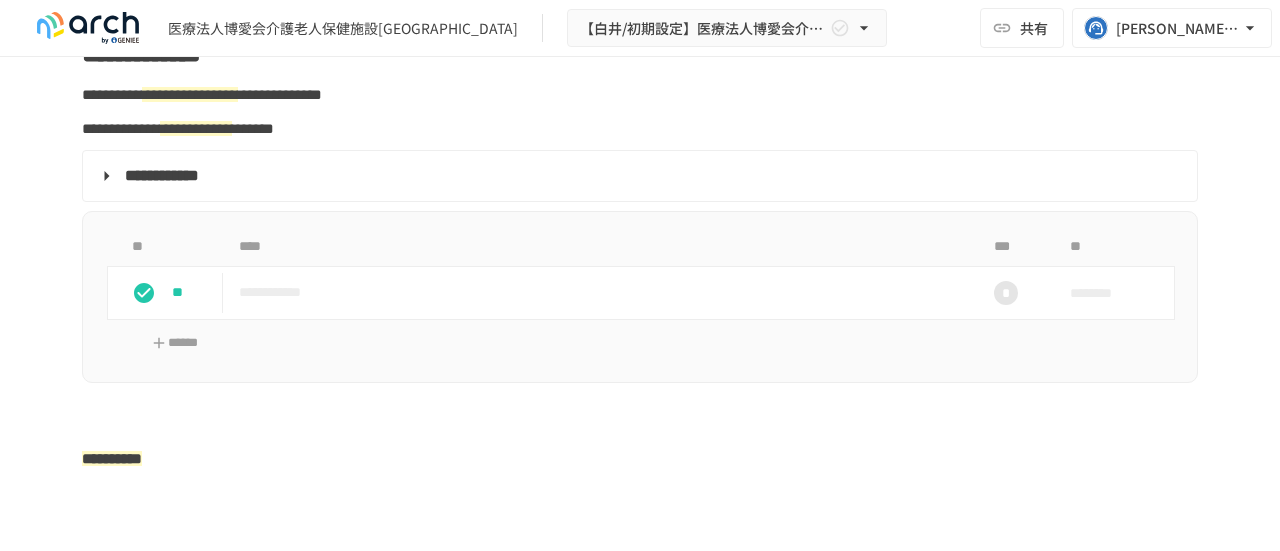 scroll, scrollTop: 2842, scrollLeft: 0, axis: vertical 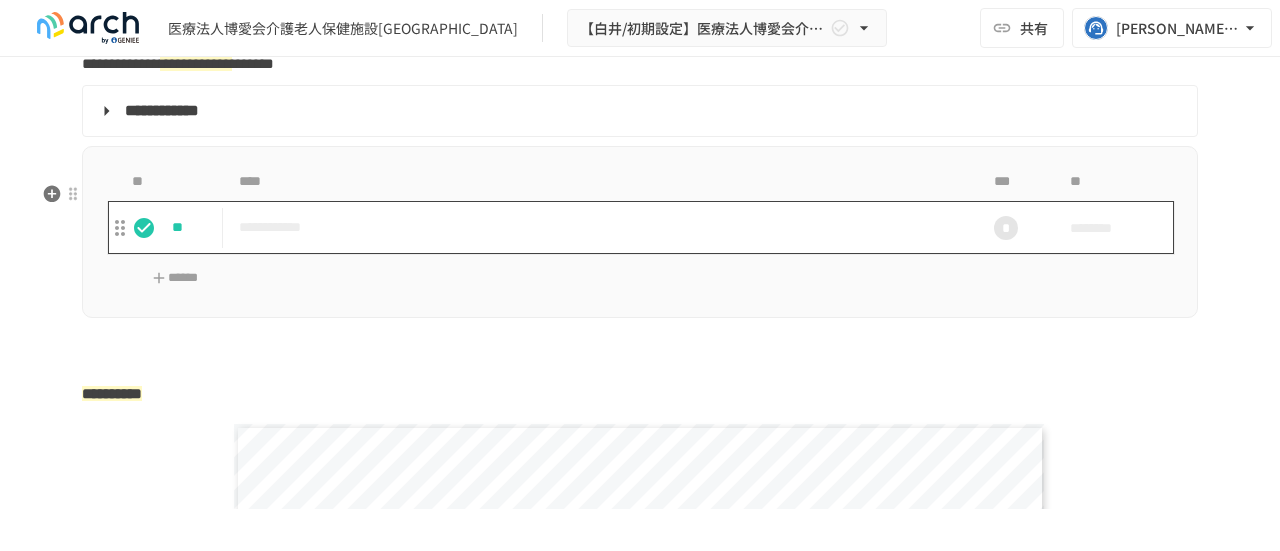 click on "**********" at bounding box center (598, 227) 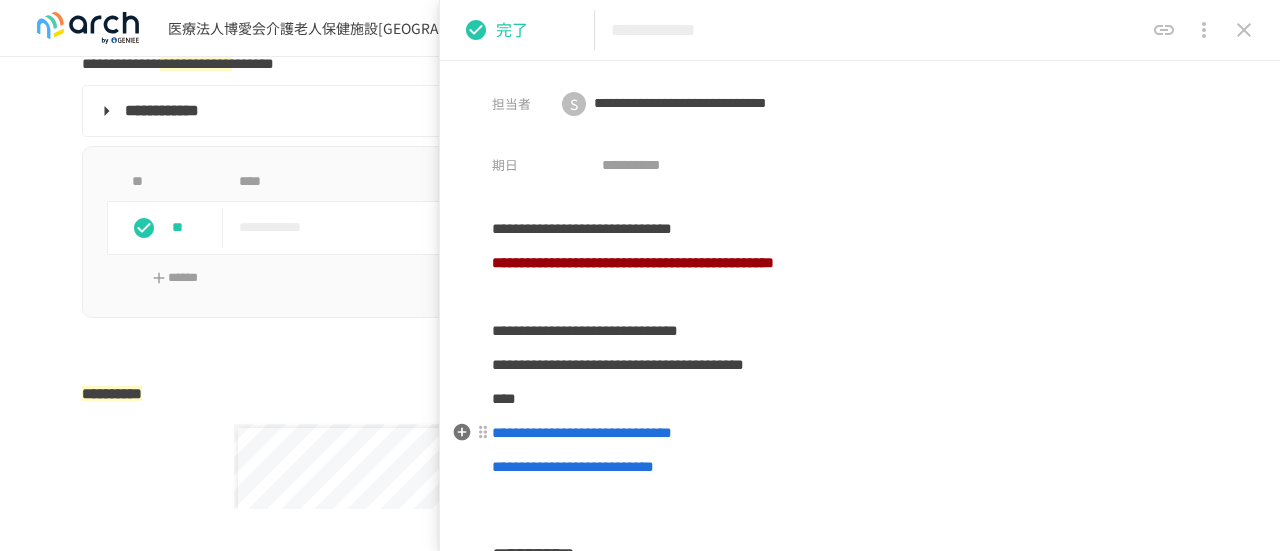scroll, scrollTop: 268, scrollLeft: 0, axis: vertical 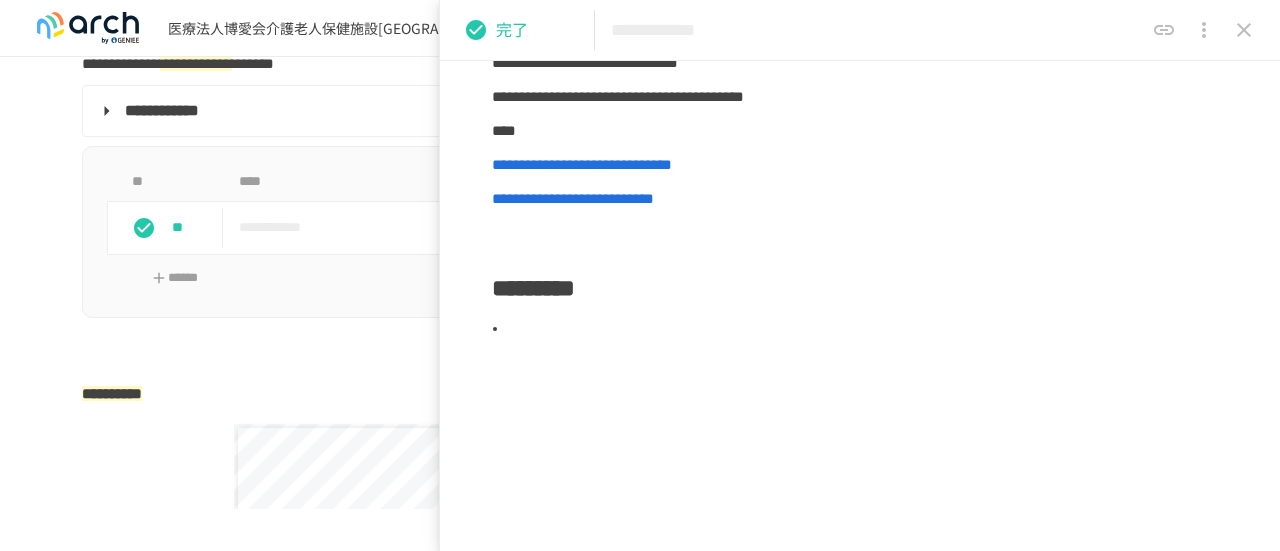 click at bounding box center [1244, 30] 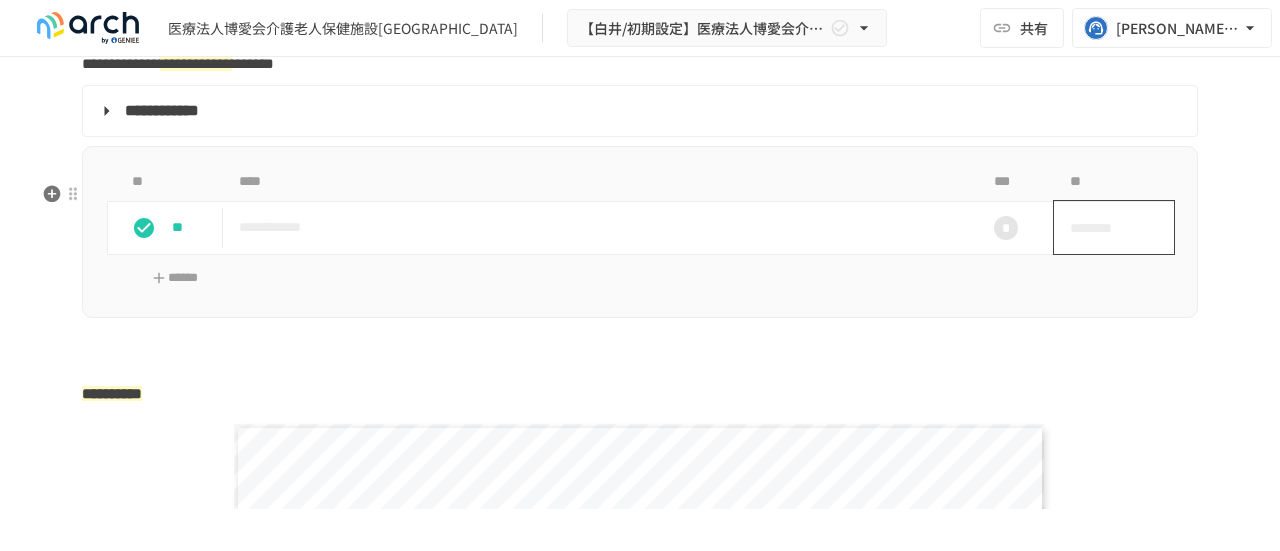 click on "********" at bounding box center (1107, 228) 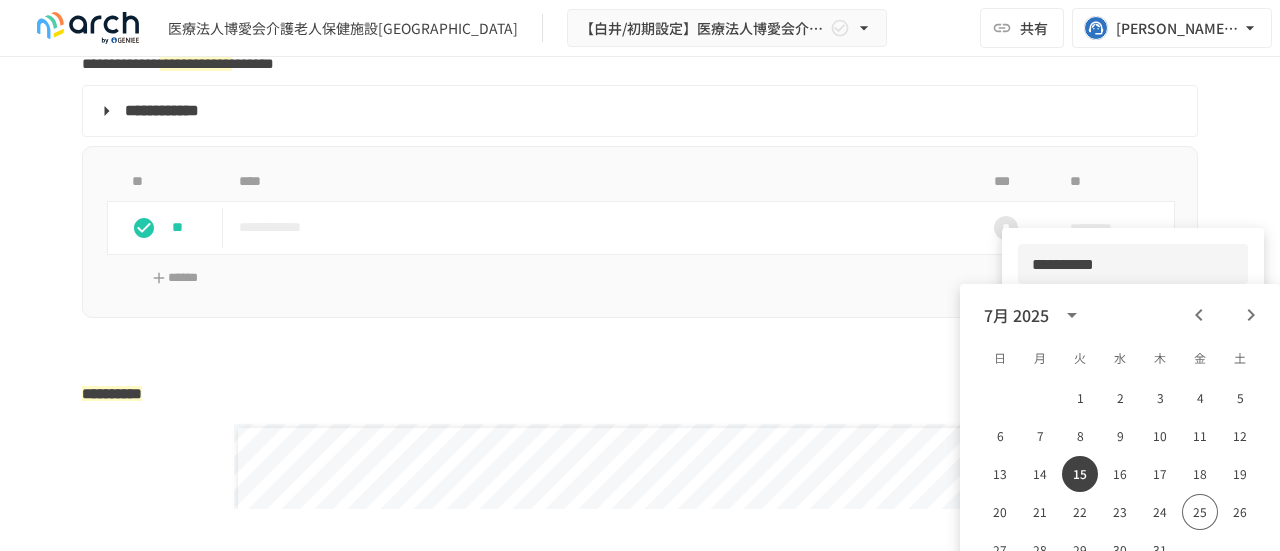 click at bounding box center (640, 275) 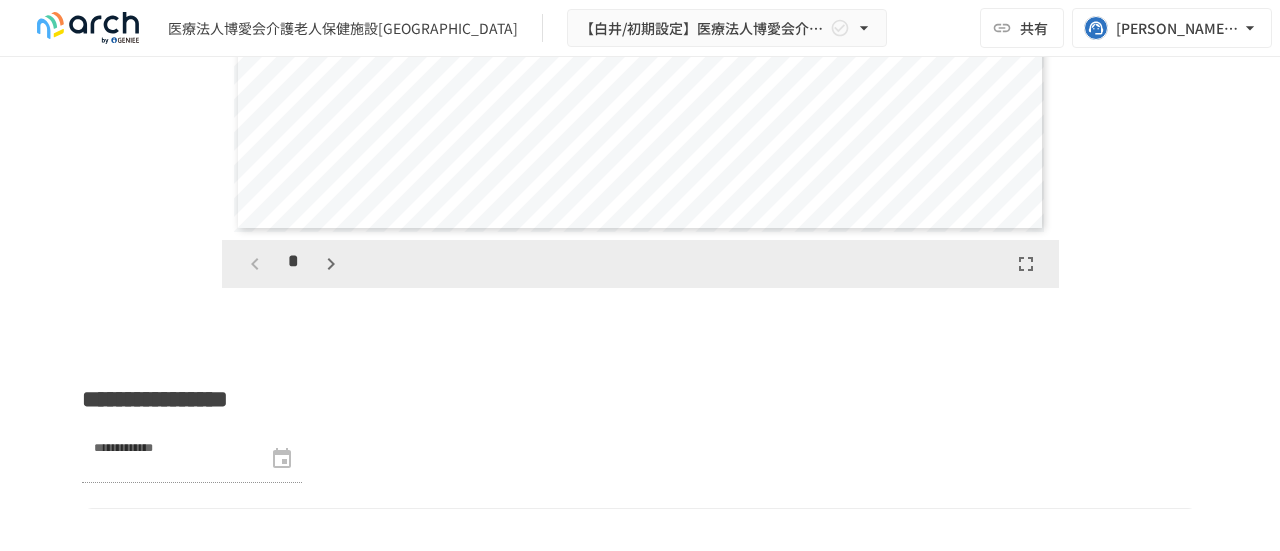 scroll, scrollTop: 3597, scrollLeft: 0, axis: vertical 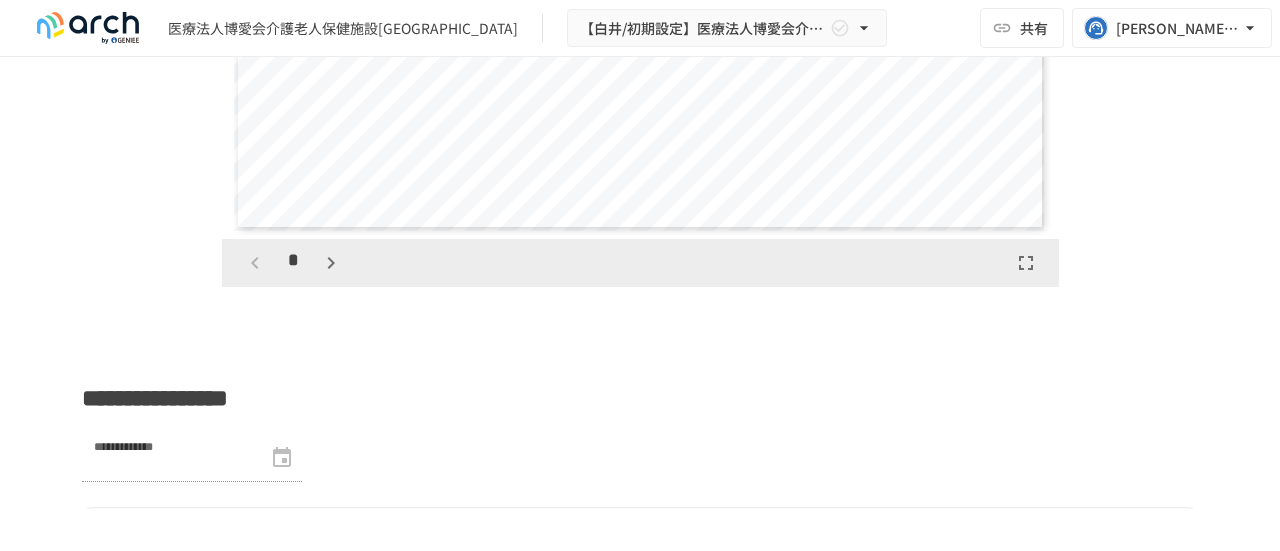 click 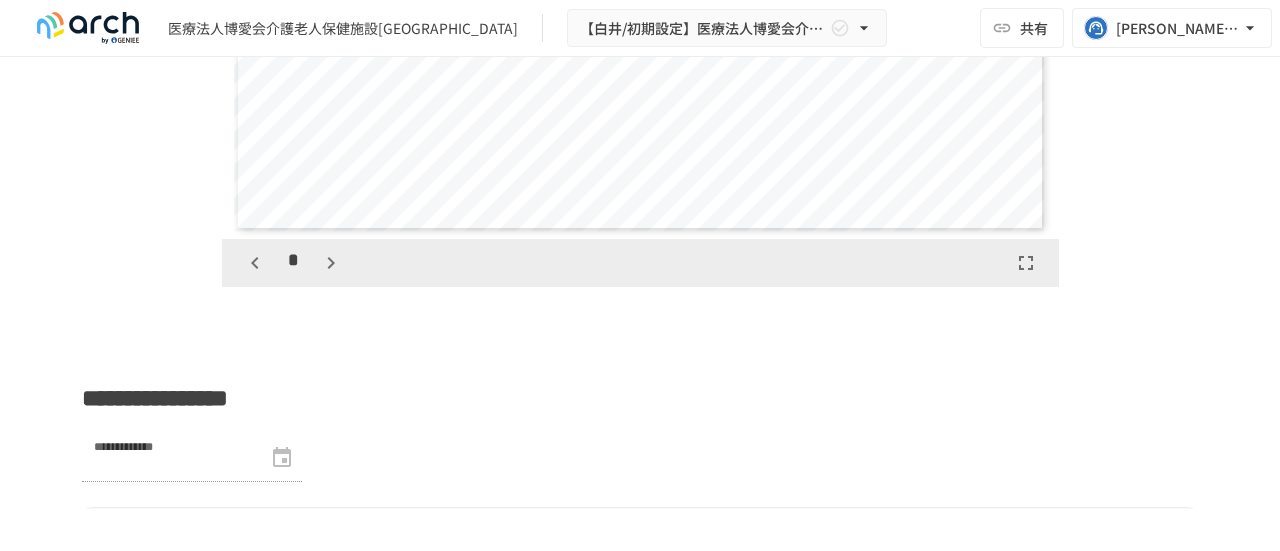 click 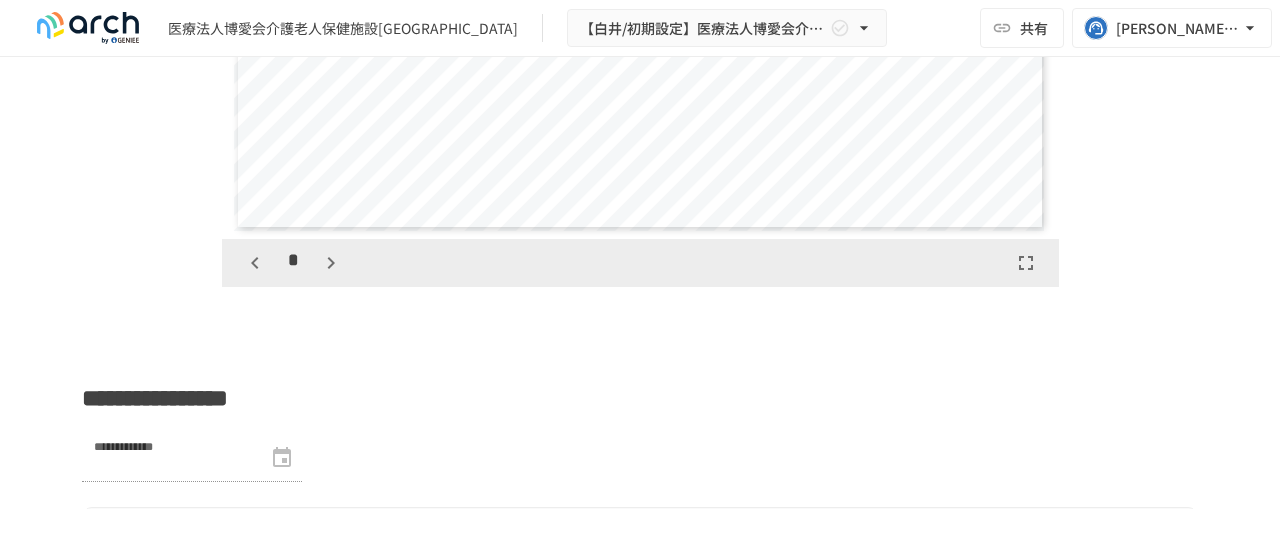 click 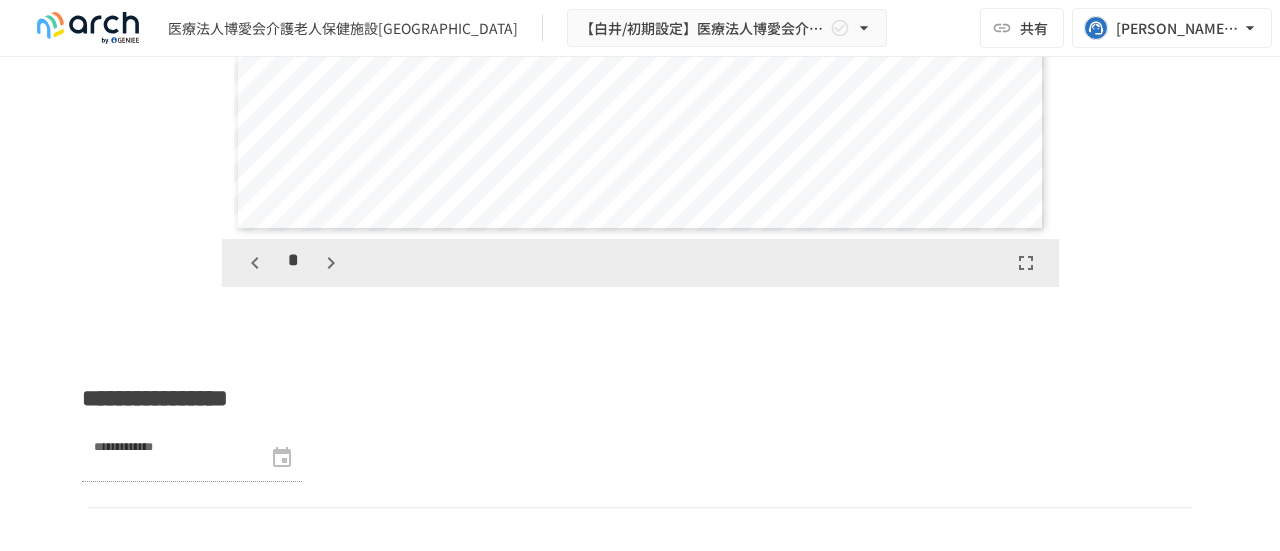 click 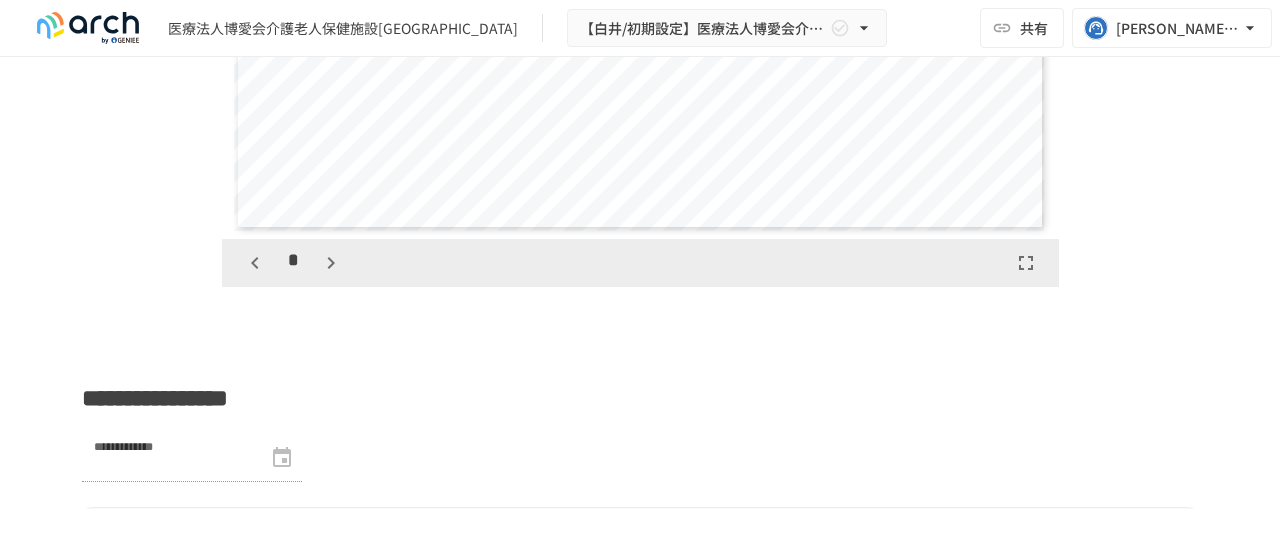 click 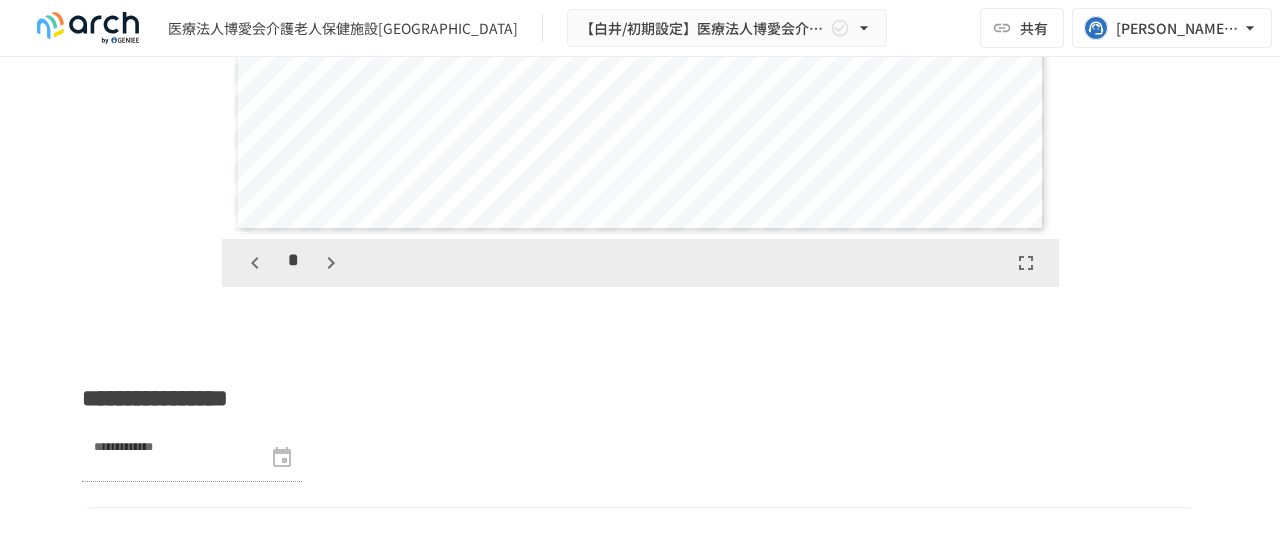 click 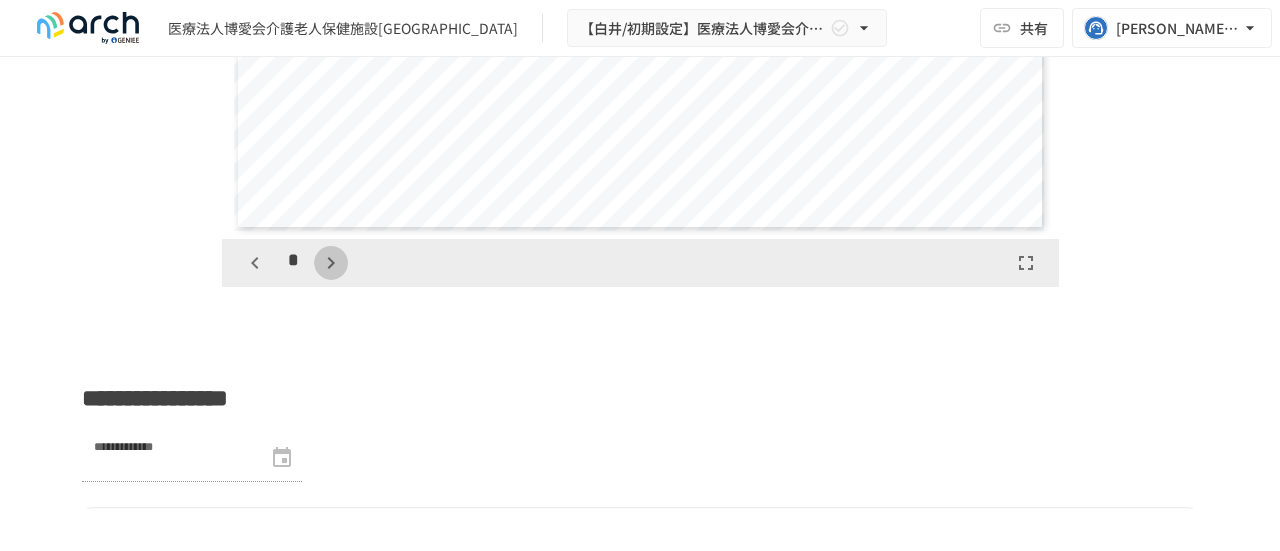 click 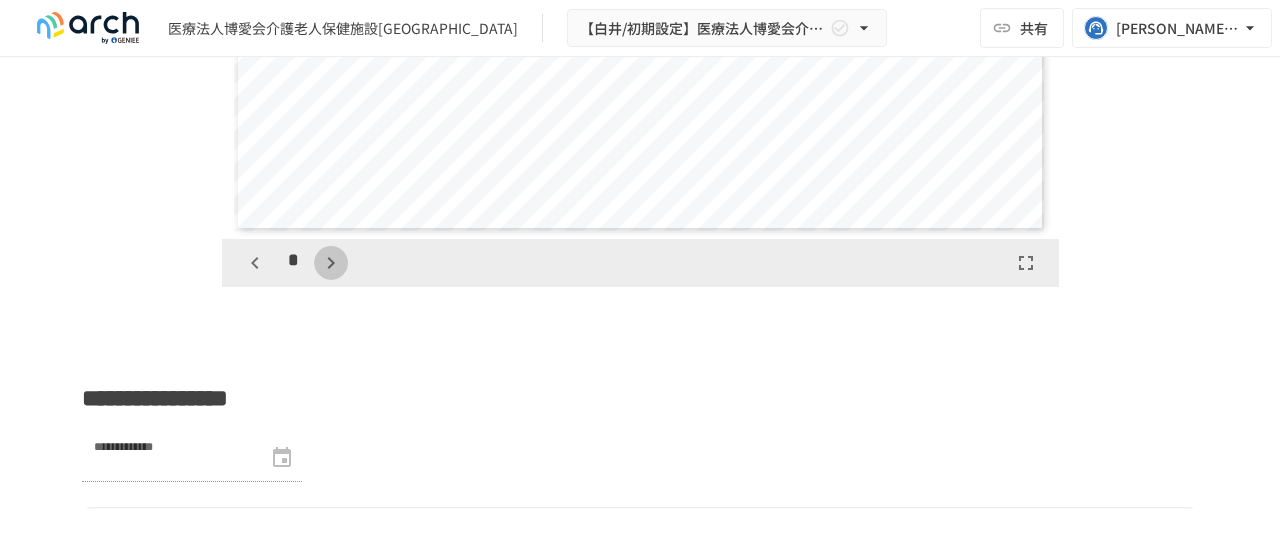 click 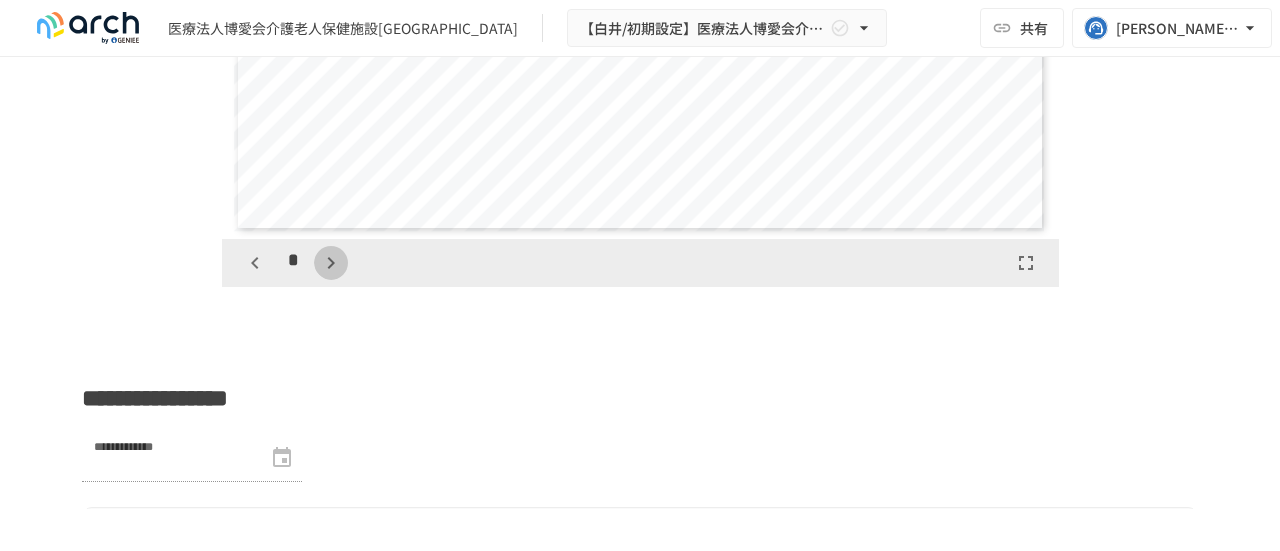 scroll, scrollTop: 4620, scrollLeft: 0, axis: vertical 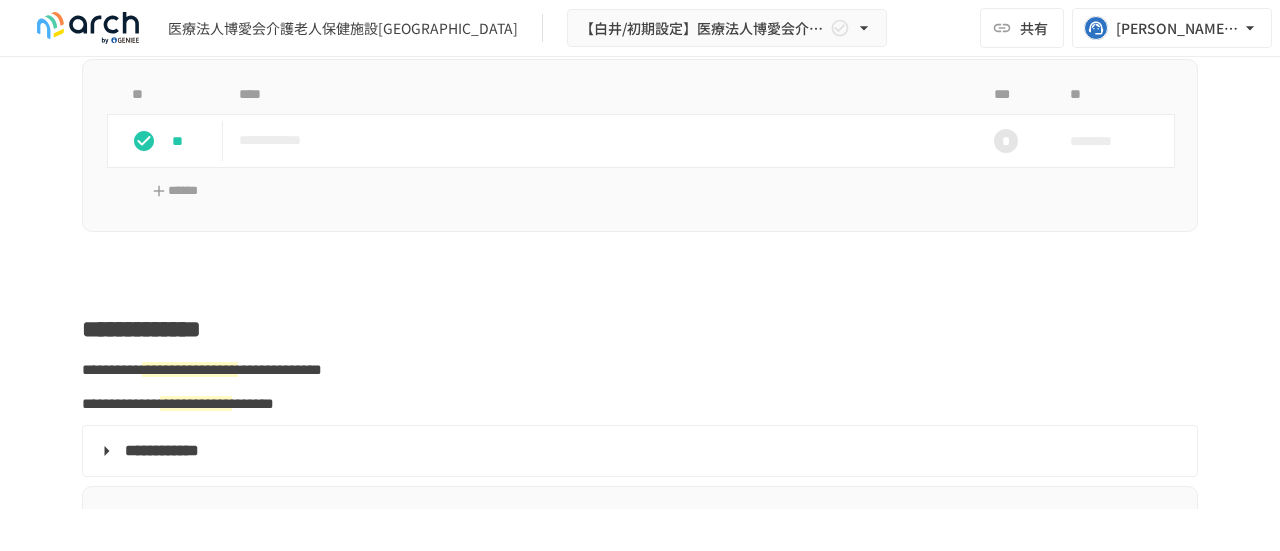 type 